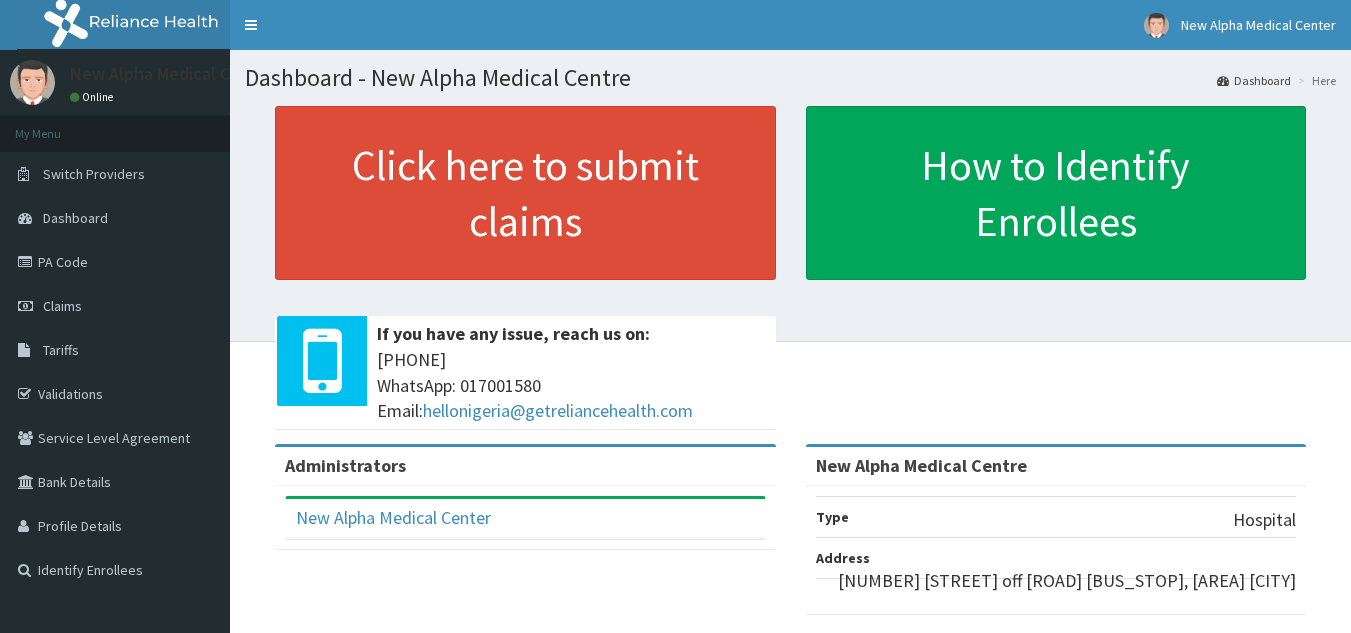 scroll, scrollTop: 0, scrollLeft: 0, axis: both 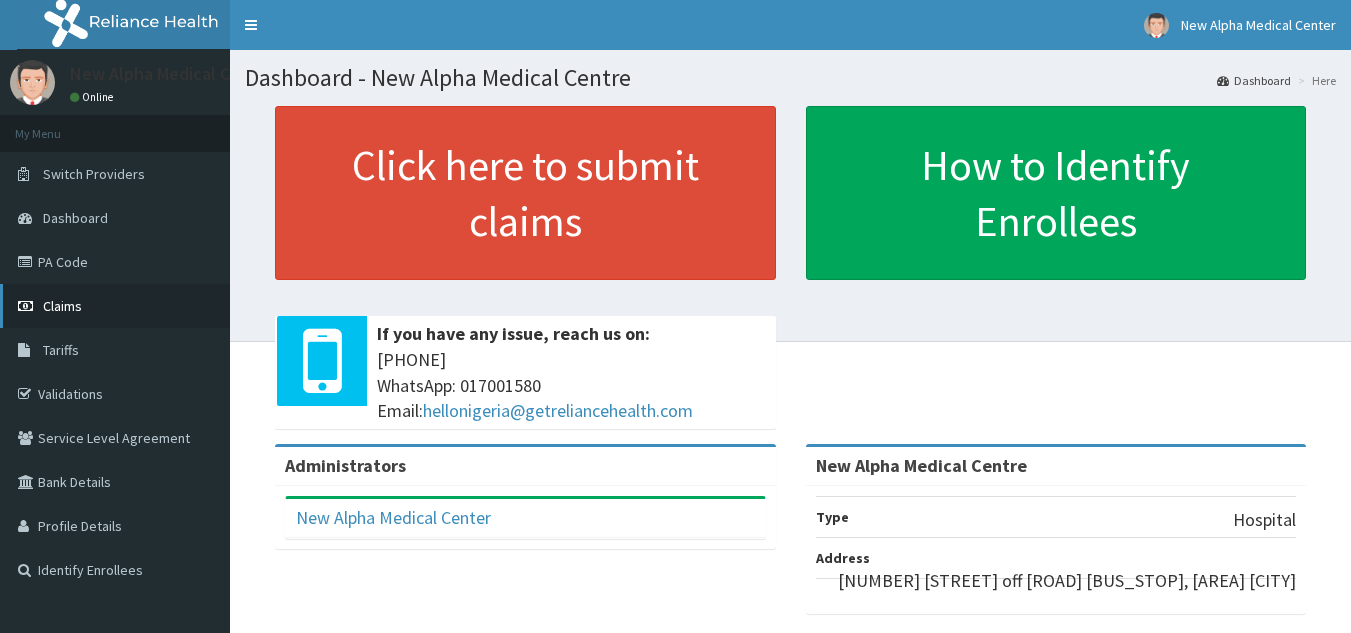 drag, startPoint x: 0, startPoint y: 0, endPoint x: 54, endPoint y: 307, distance: 311.713 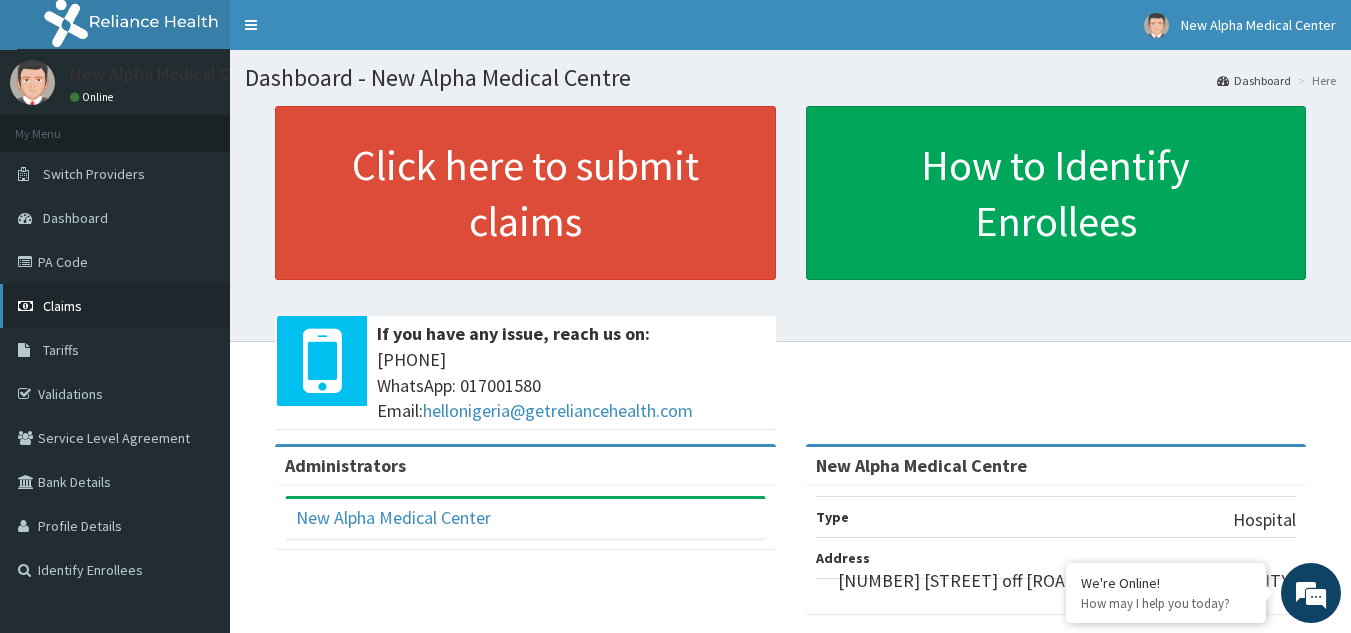 click on "Claims" at bounding box center [62, 306] 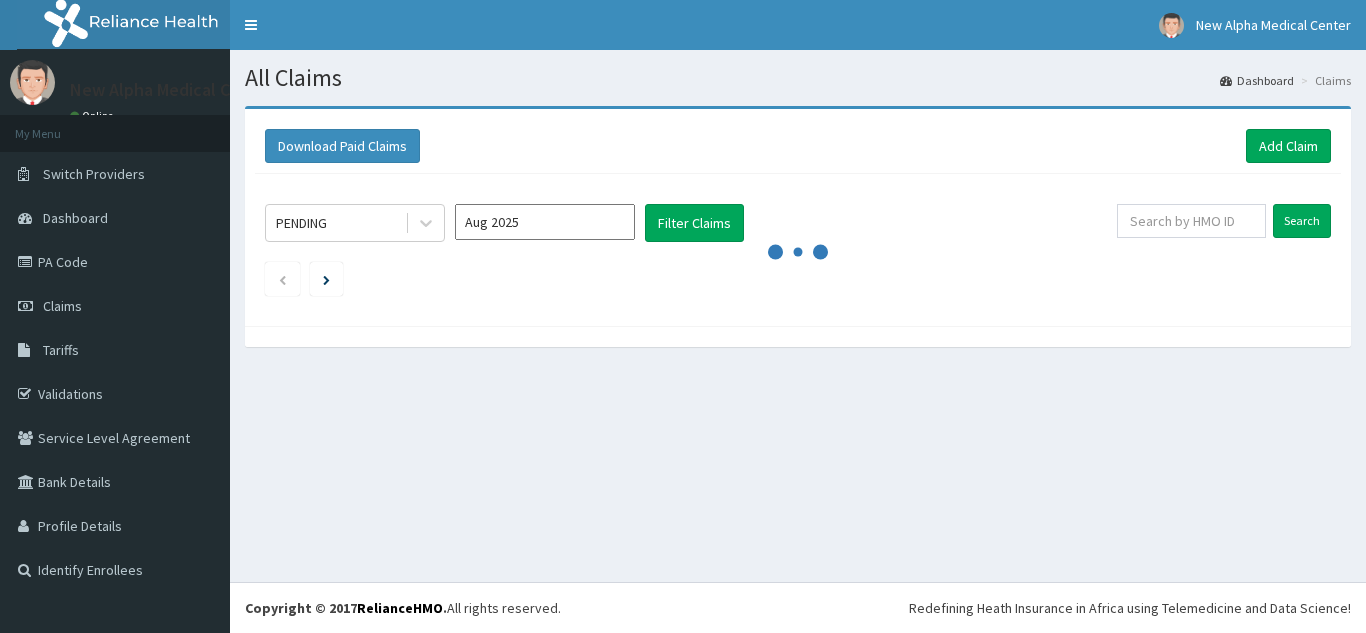 scroll, scrollTop: 0, scrollLeft: 0, axis: both 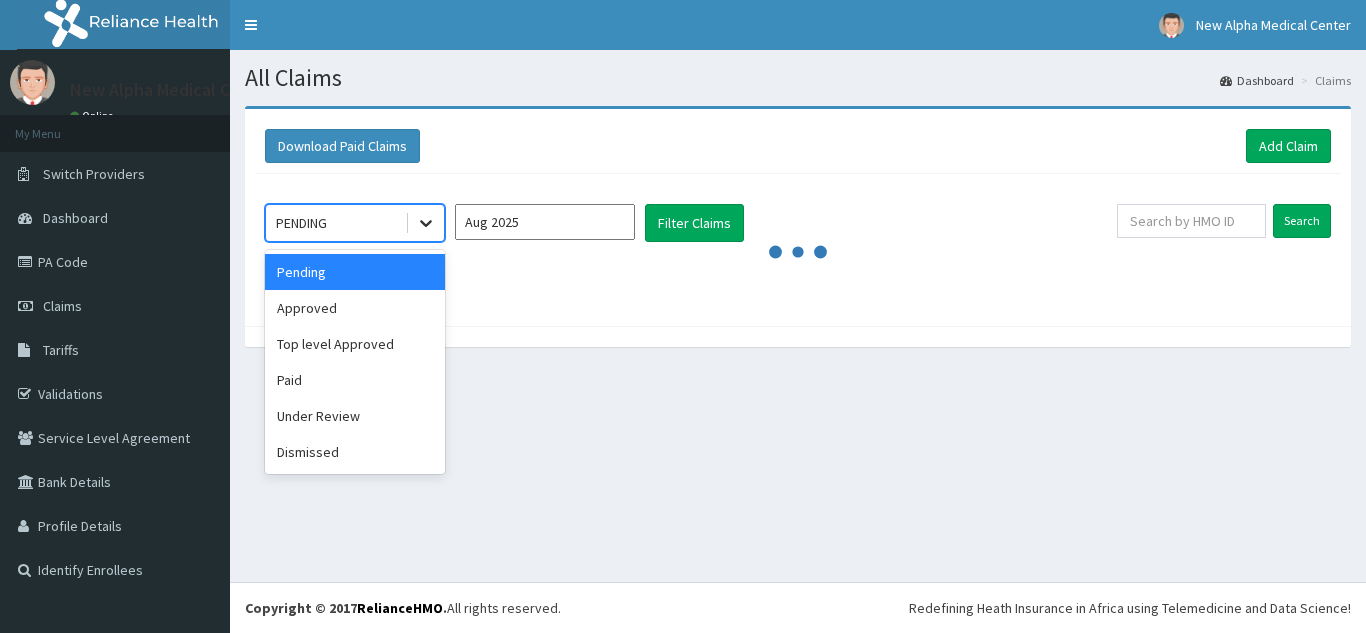 click 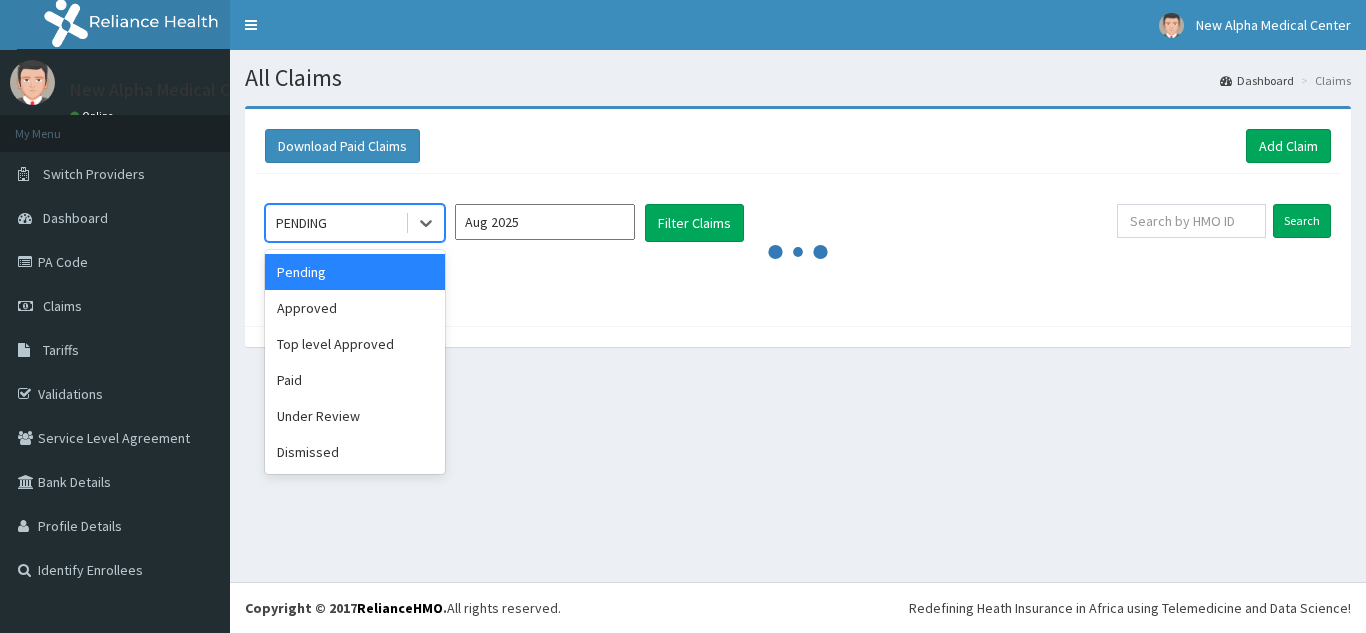click on "Aug 2025" at bounding box center [545, 222] 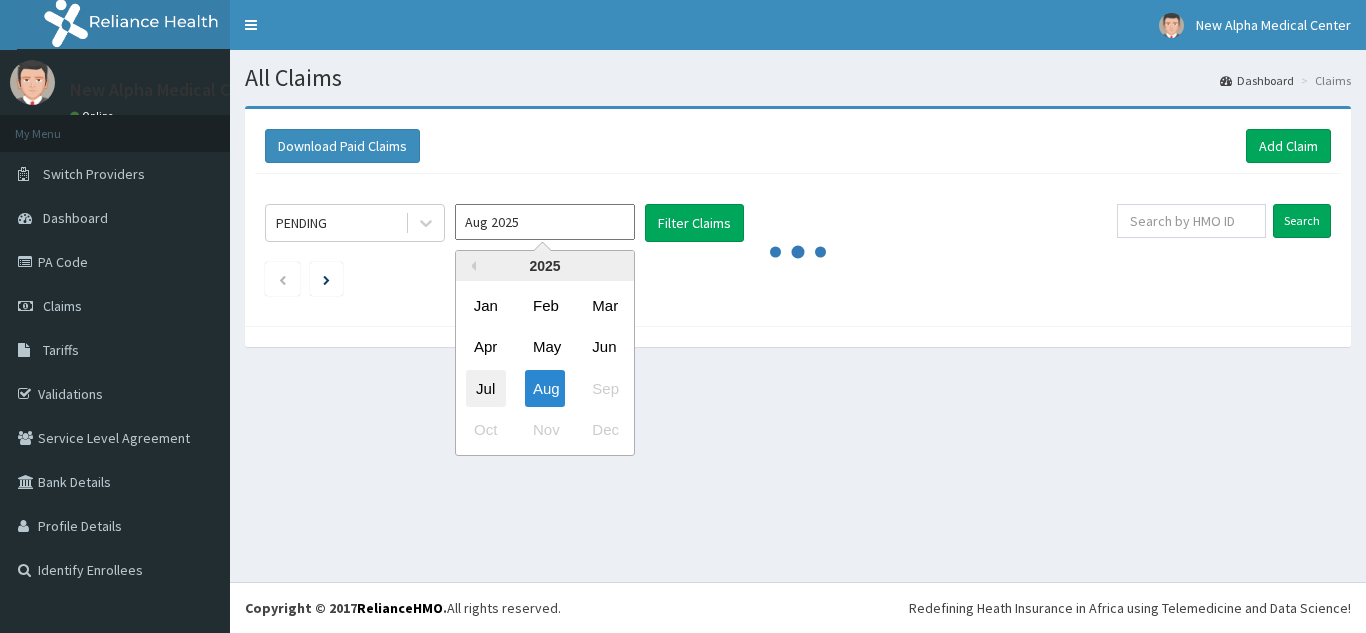 click on "Jul" at bounding box center (486, 388) 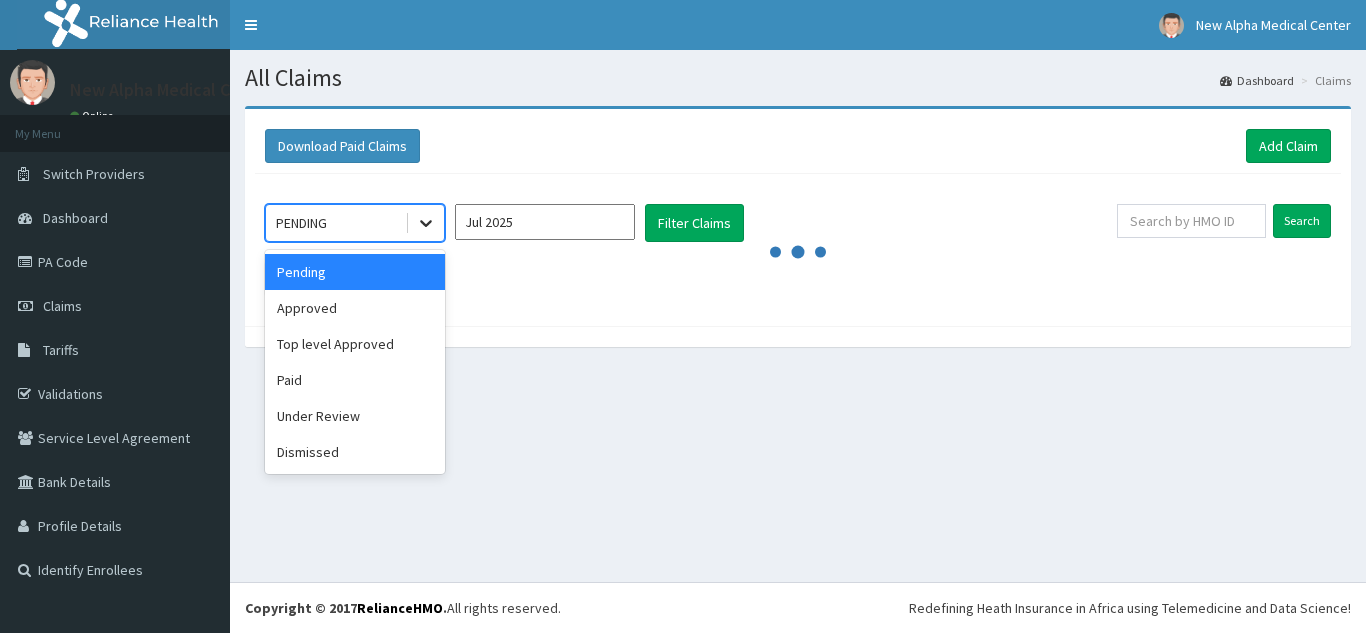 click 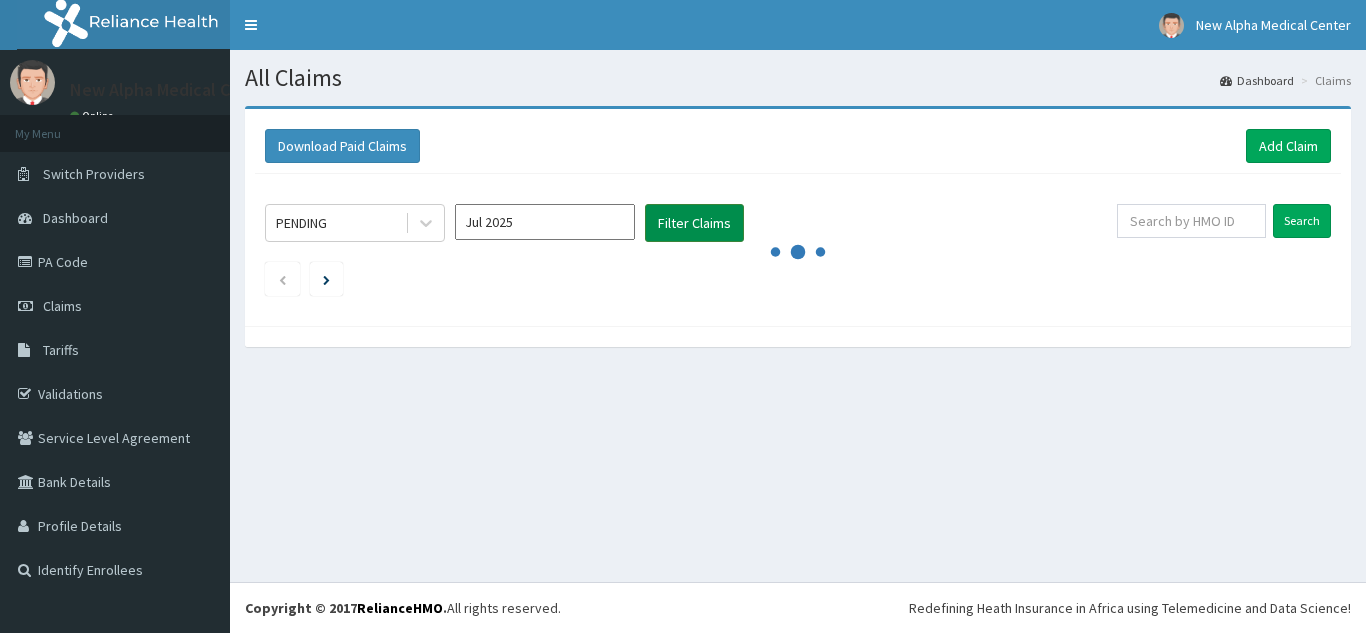 click on "Filter Claims" at bounding box center [694, 223] 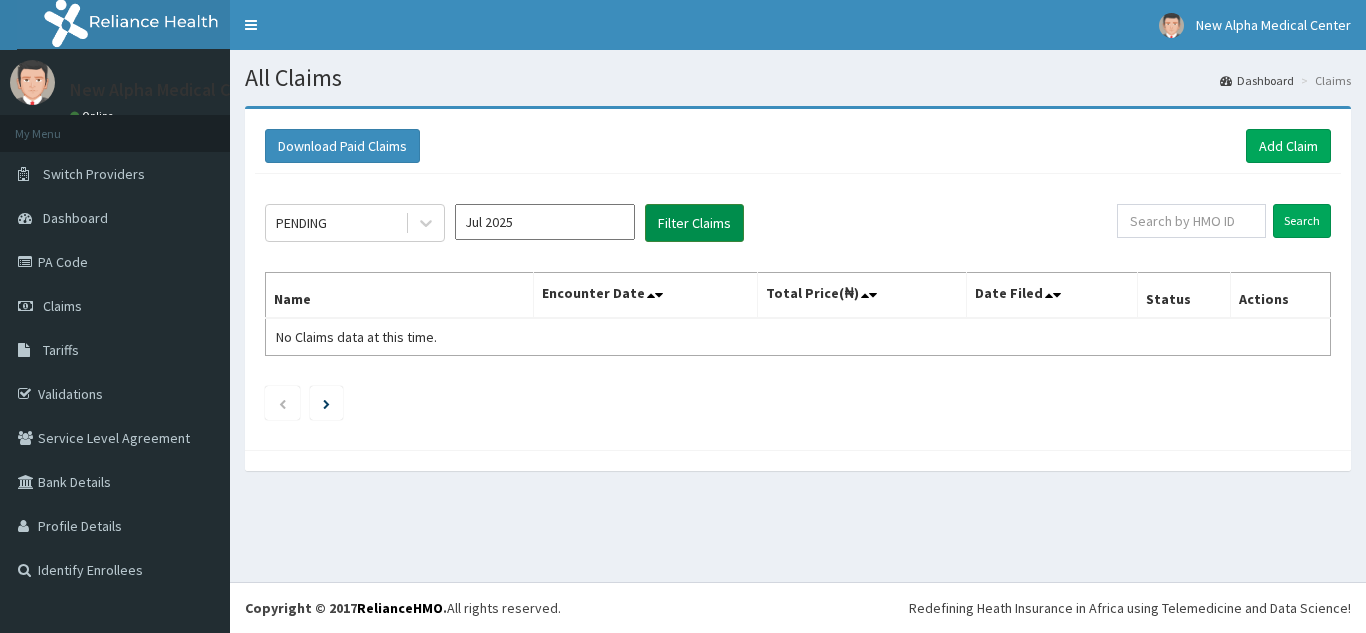 click on "Filter Claims" at bounding box center (694, 223) 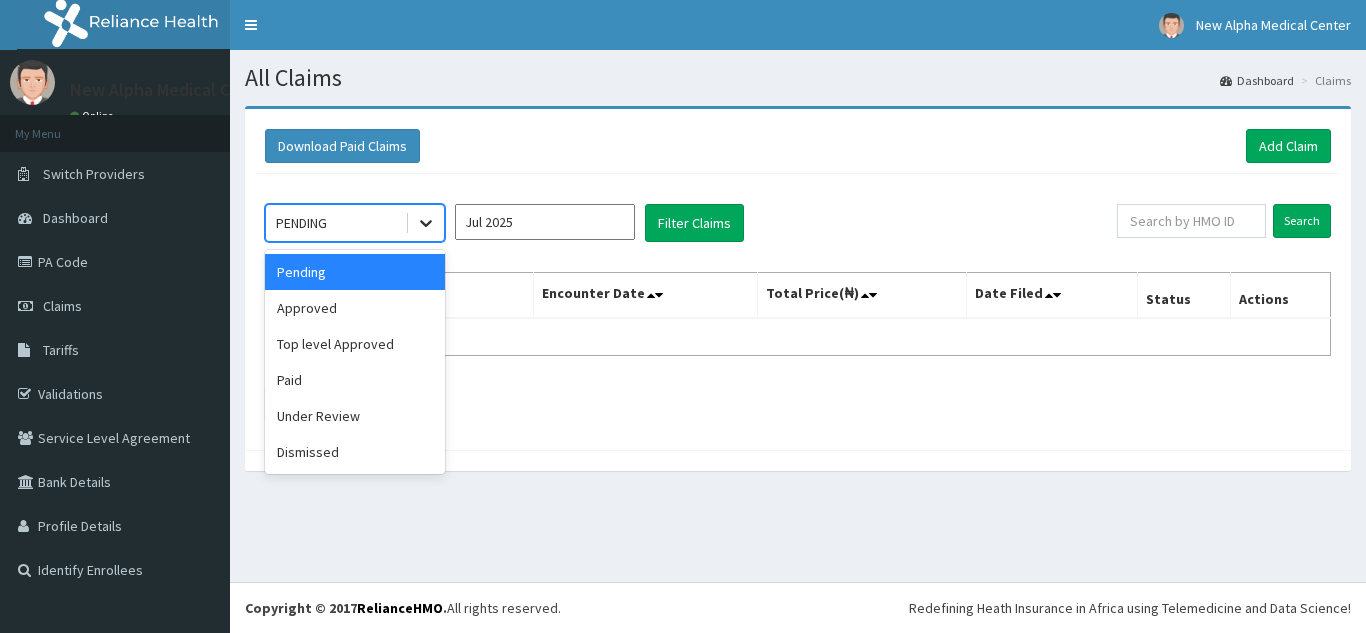 click 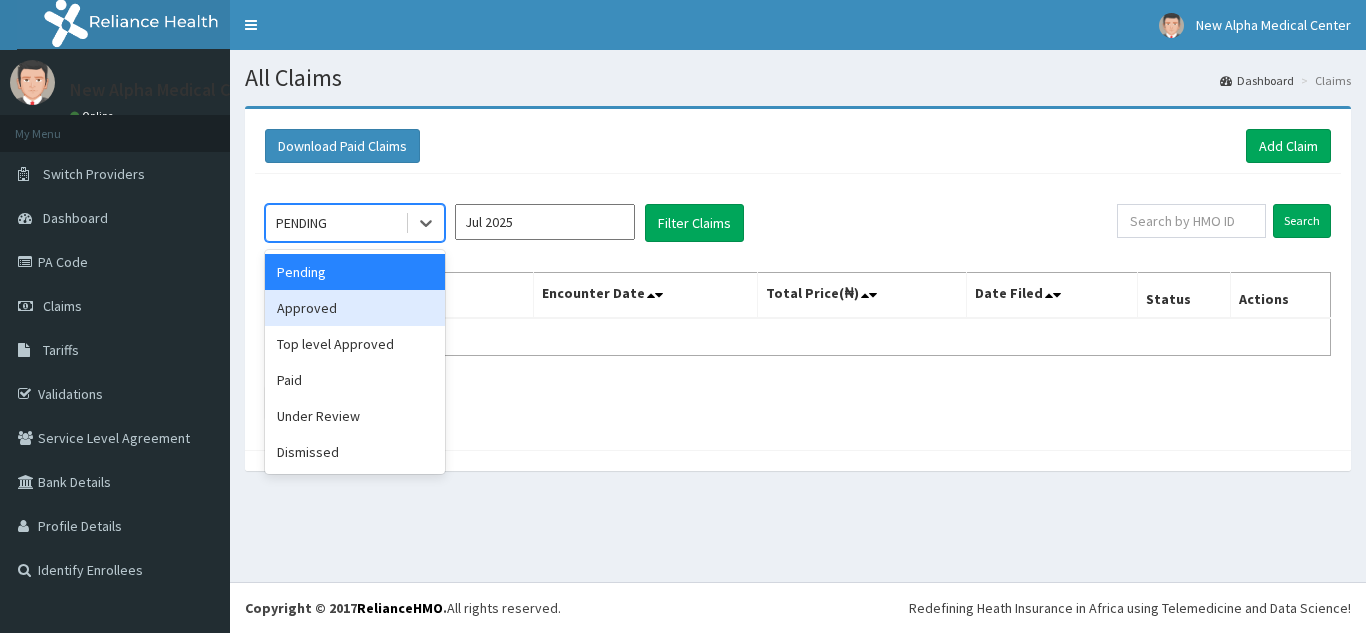 click on "Approved" at bounding box center (355, 308) 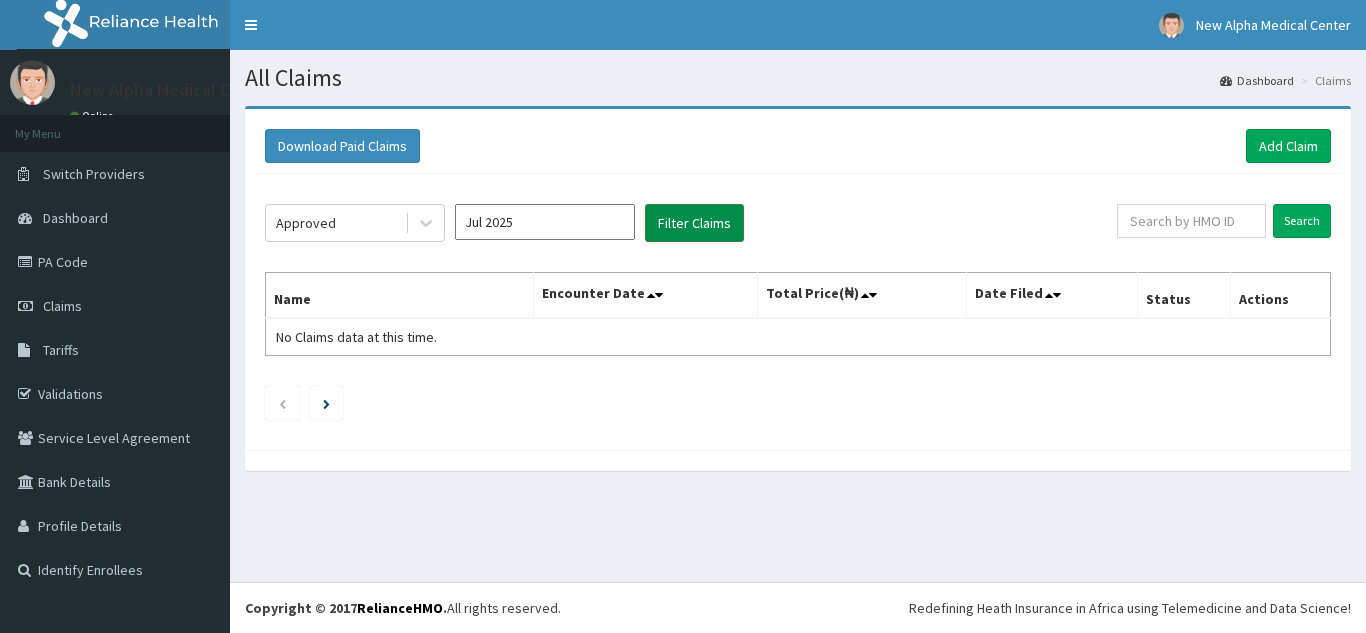 click on "Filter Claims" at bounding box center (694, 223) 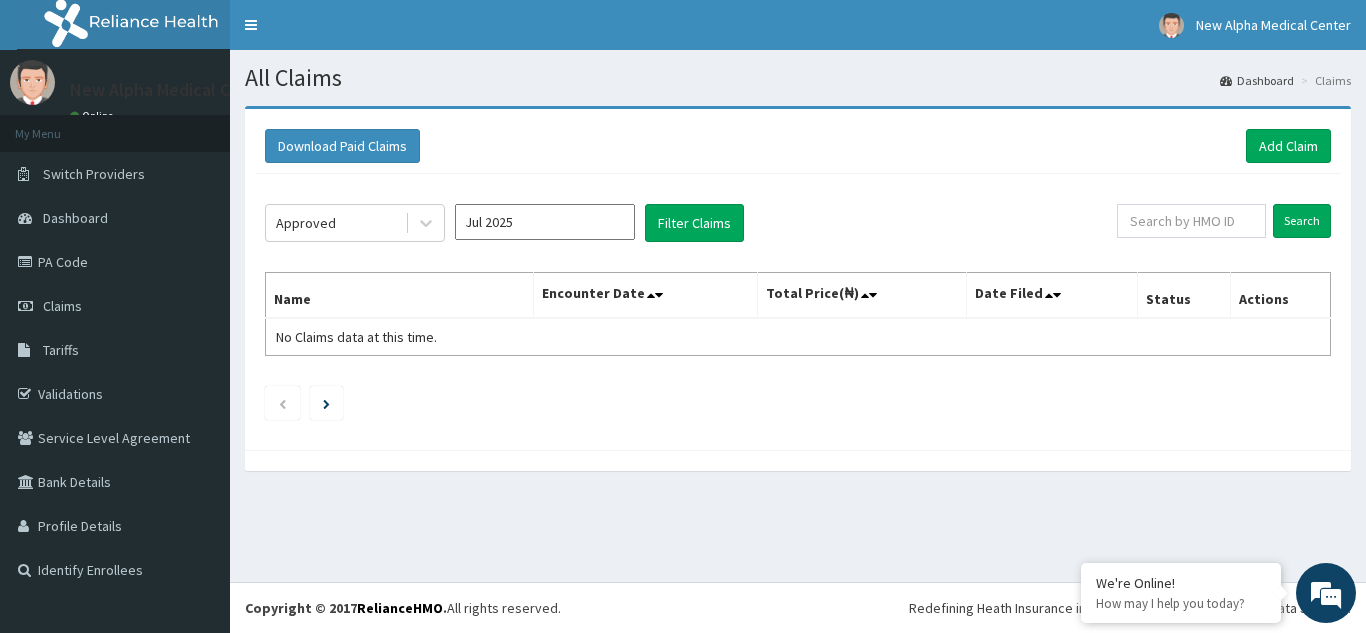 drag, startPoint x: 705, startPoint y: 240, endPoint x: 870, endPoint y: 161, distance: 182.93715 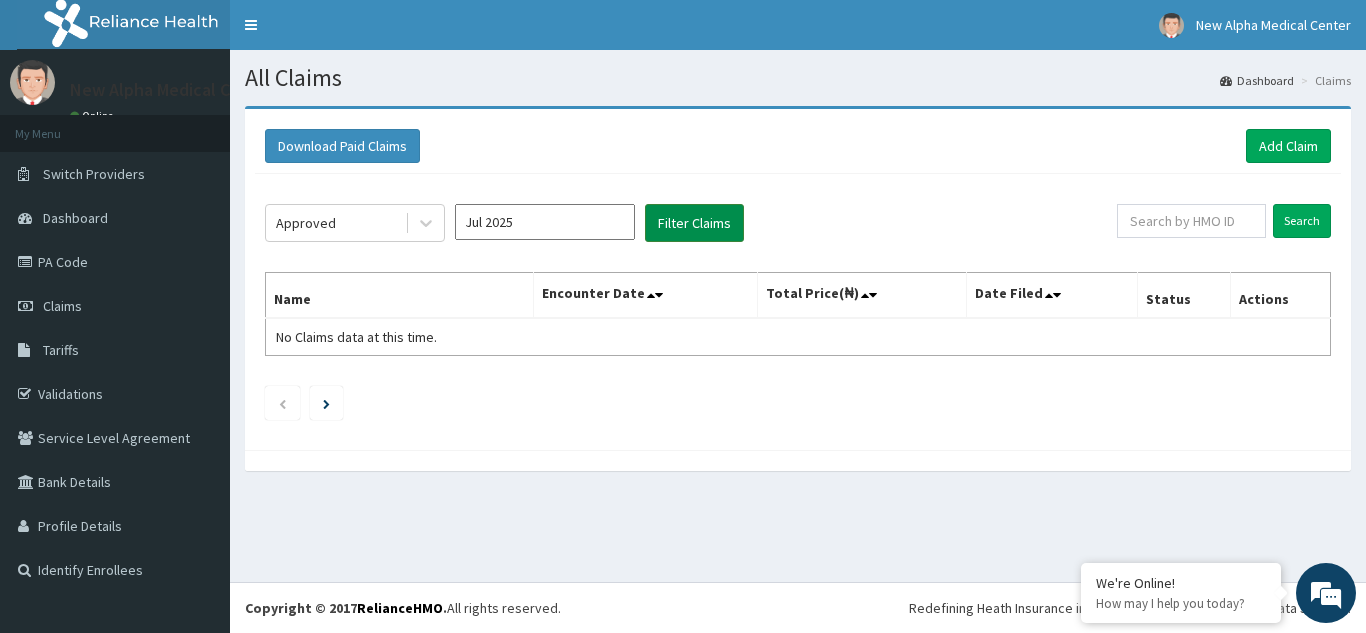 click on "Filter Claims" at bounding box center (694, 223) 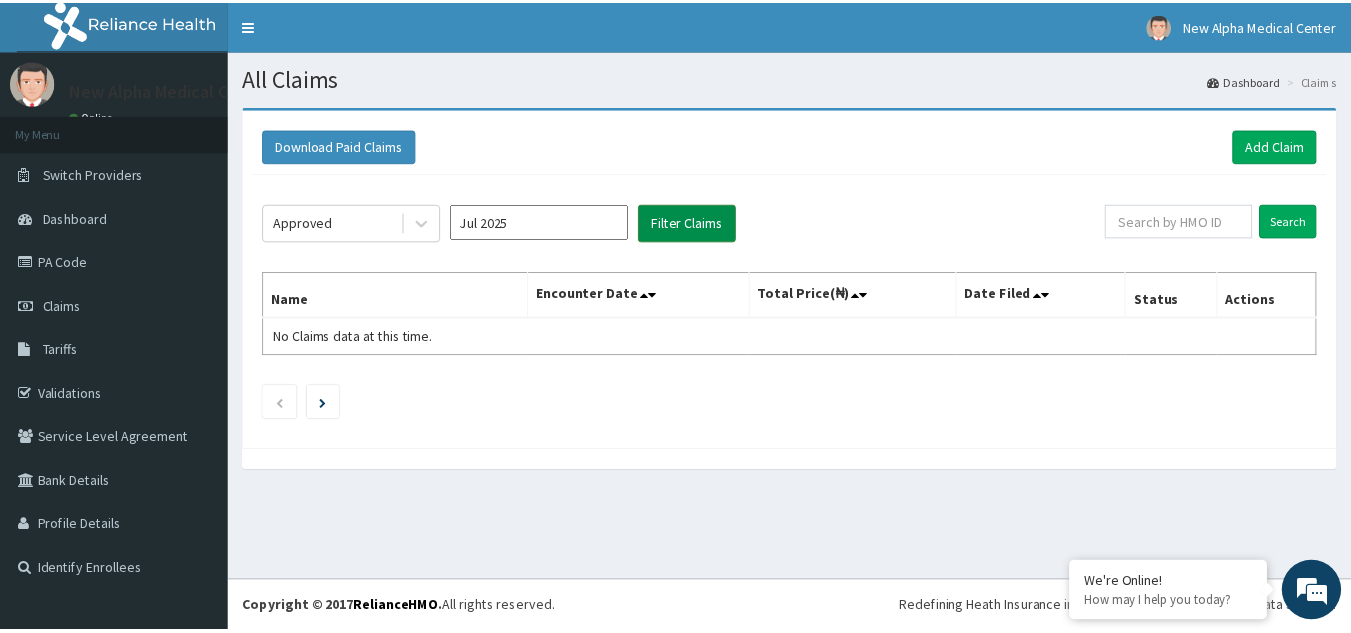 scroll, scrollTop: 0, scrollLeft: 0, axis: both 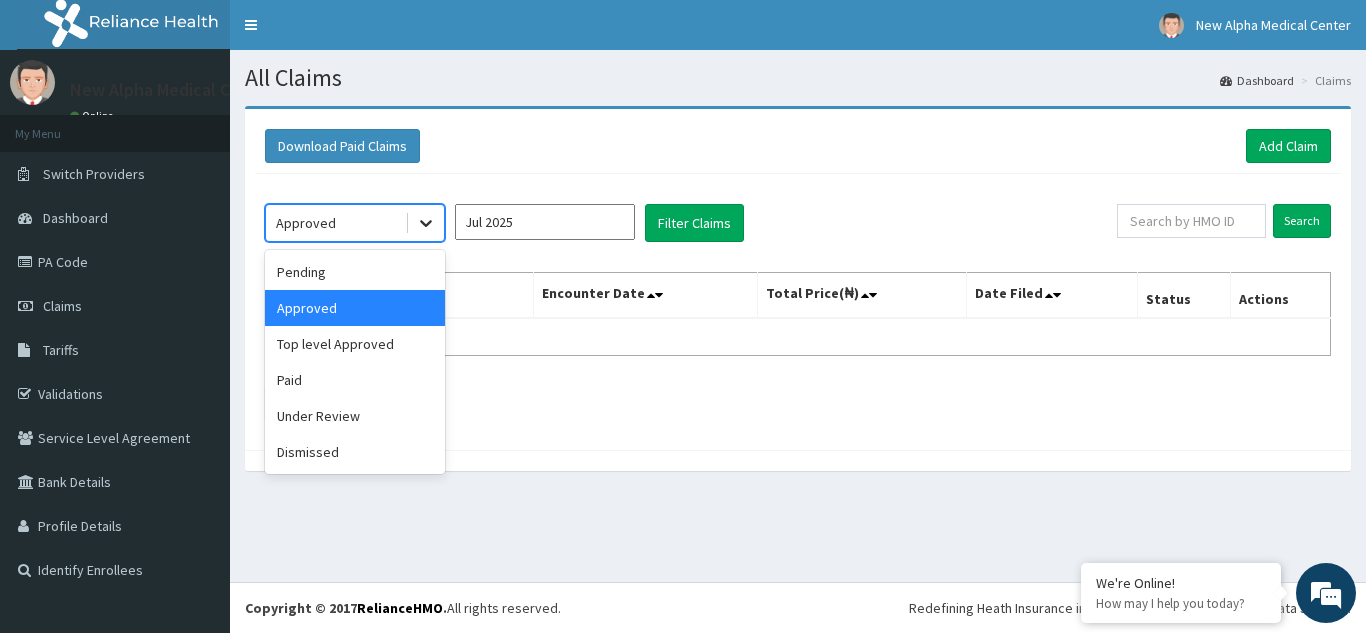 click 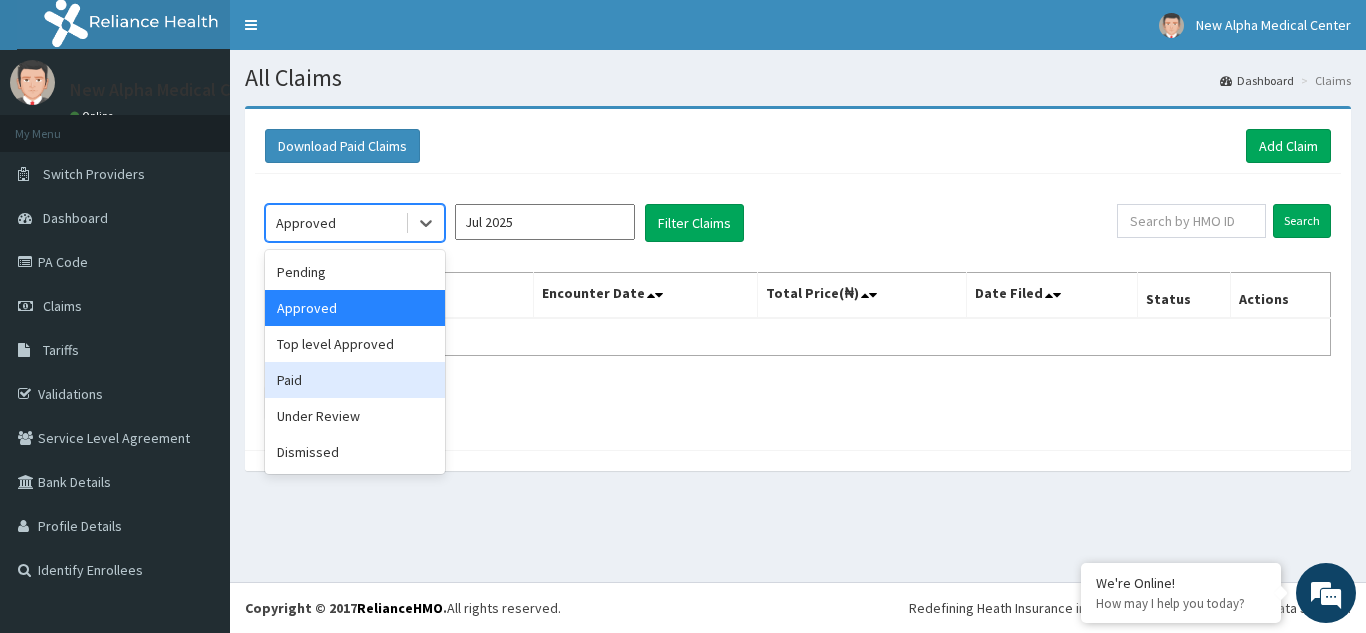 click on "Paid" at bounding box center [355, 380] 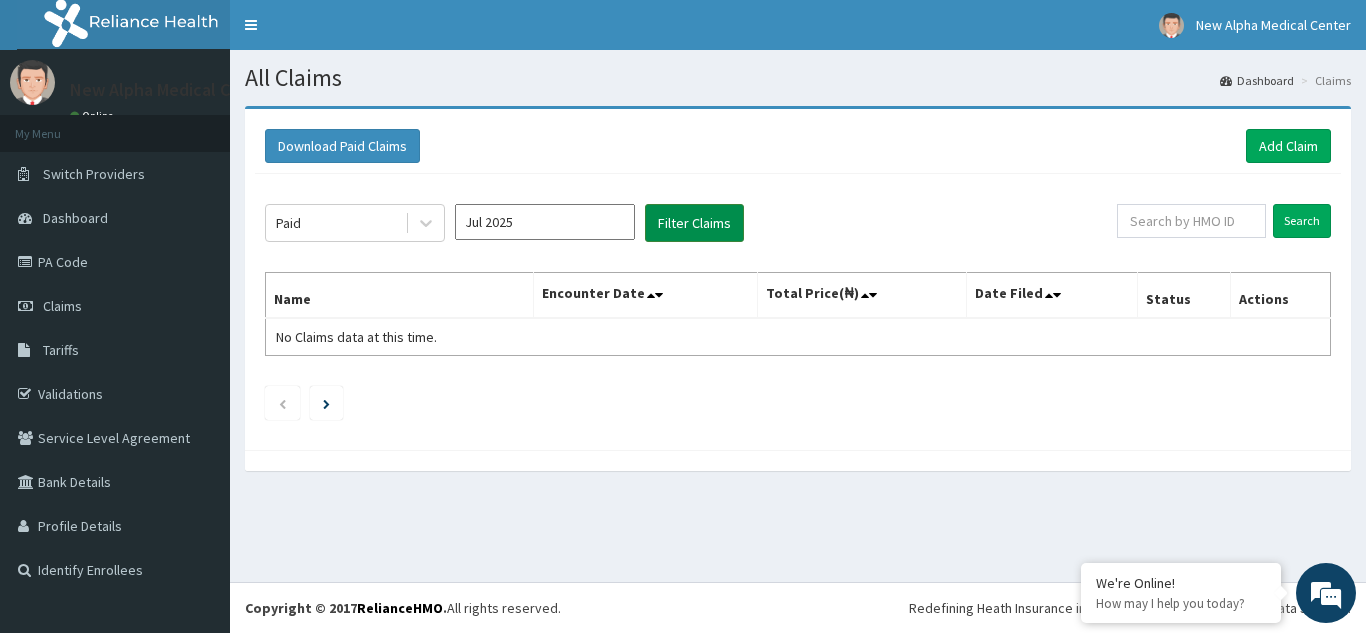 click on "Filter Claims" at bounding box center [694, 223] 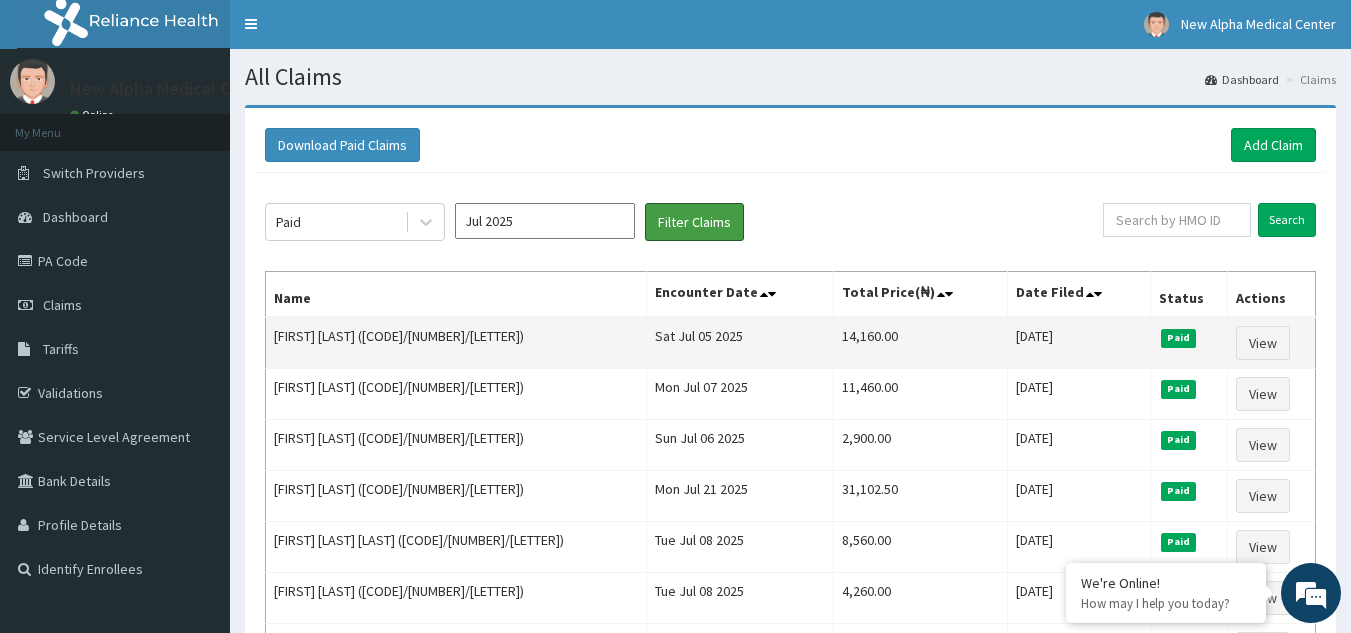 scroll, scrollTop: 0, scrollLeft: 0, axis: both 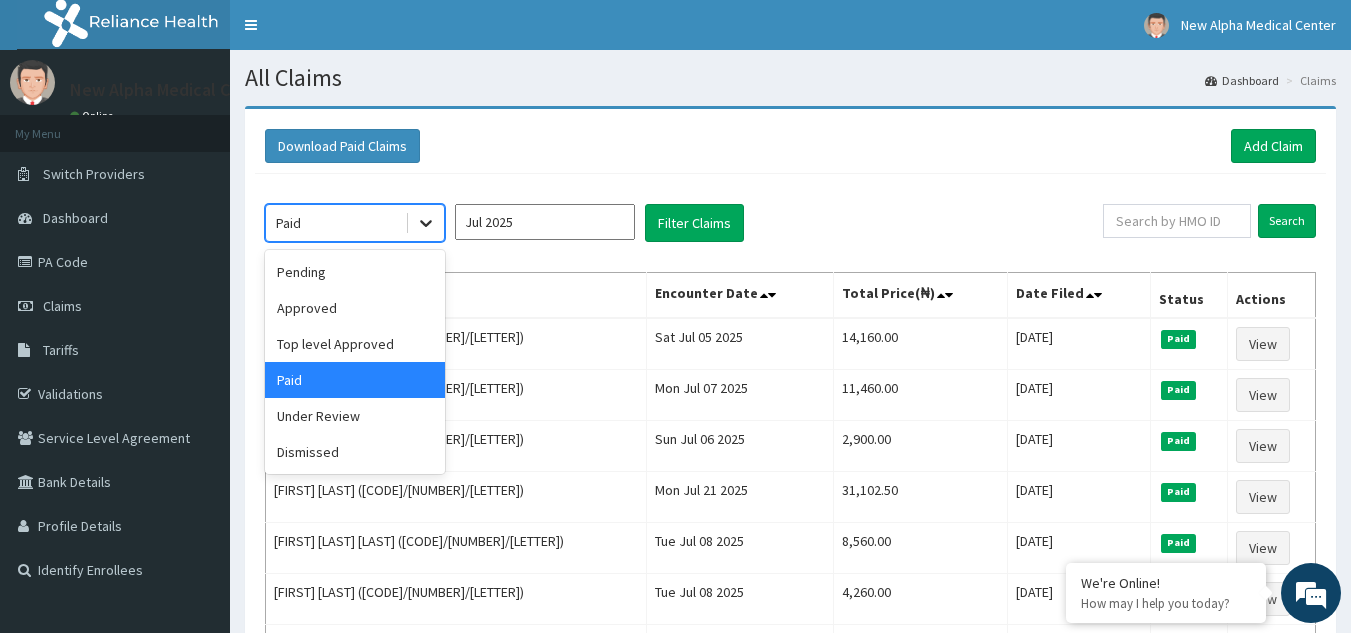 click 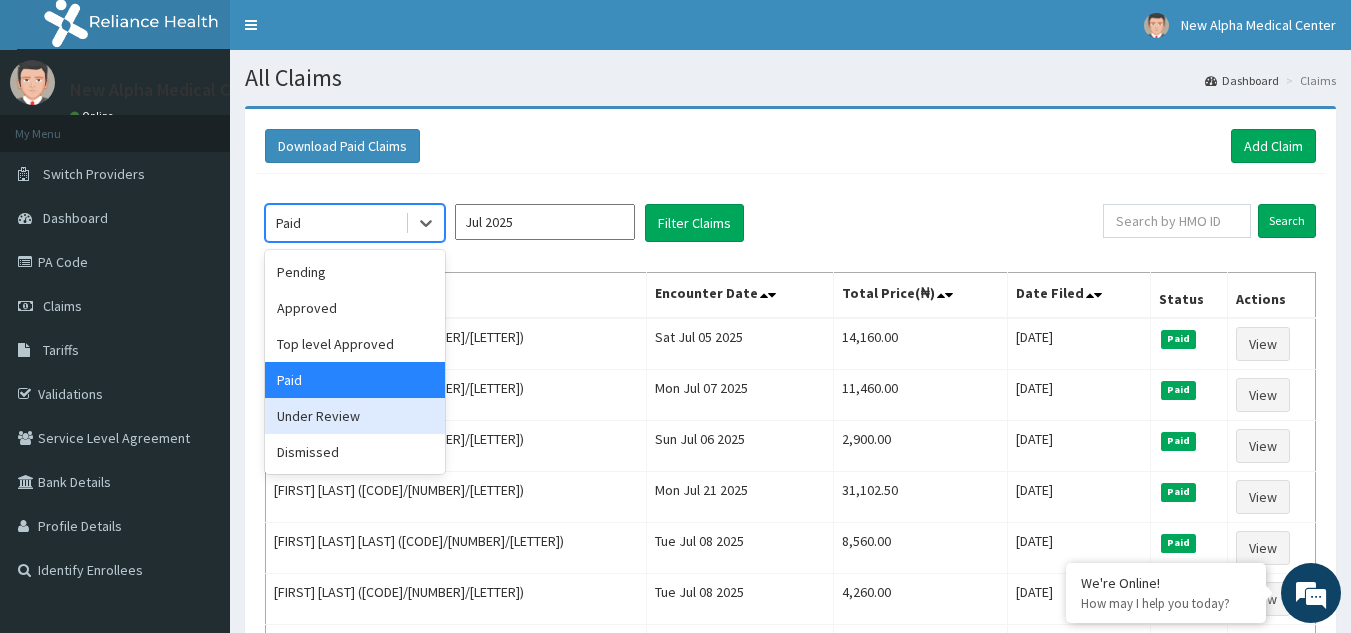 click on "Under Review" at bounding box center [355, 416] 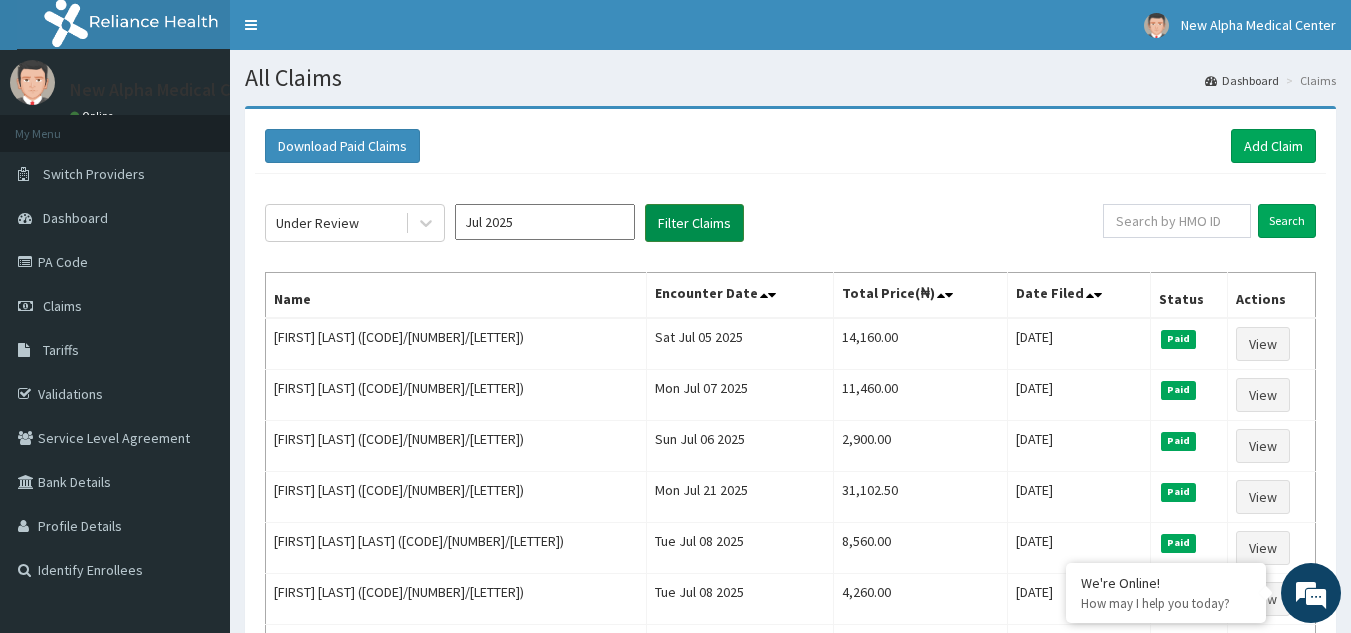 click on "Filter Claims" at bounding box center [694, 223] 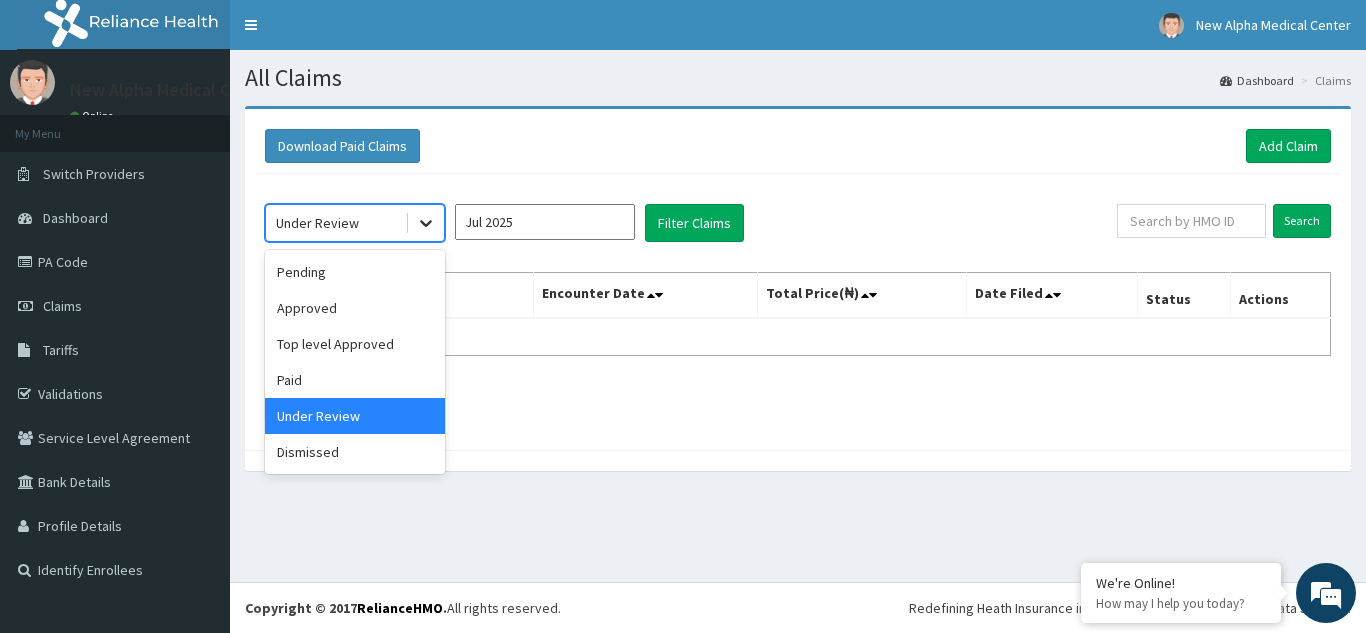 click 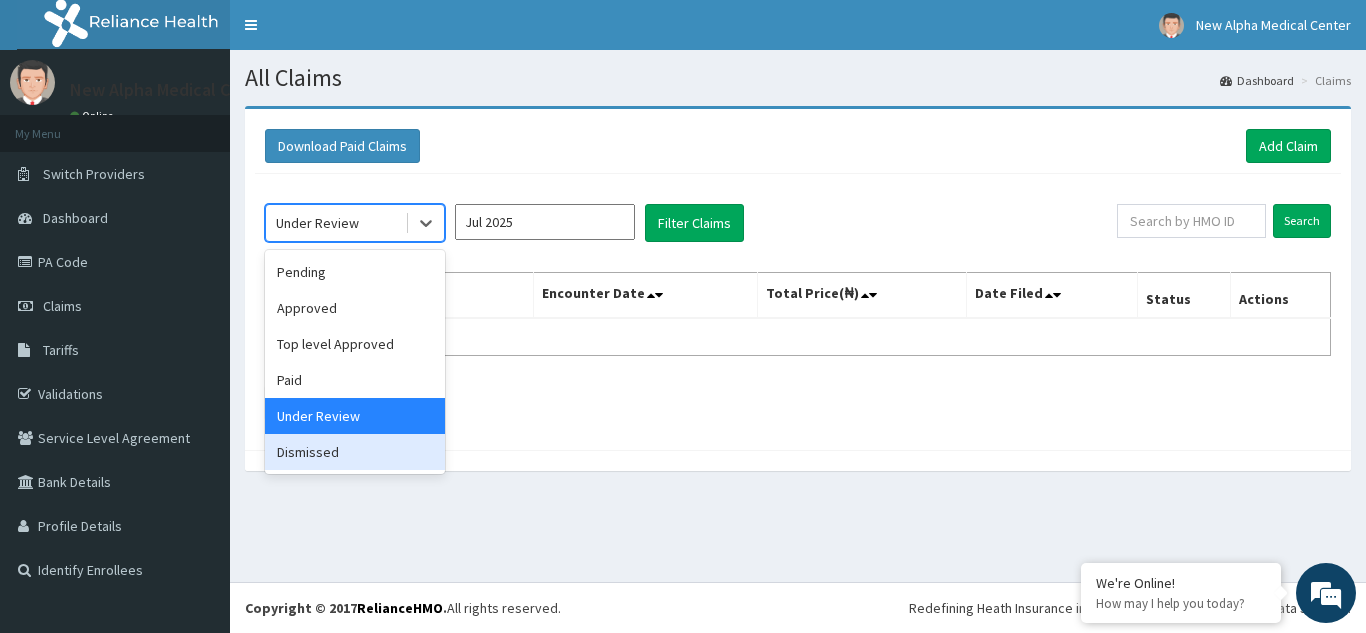 click on "Dismissed" at bounding box center [355, 452] 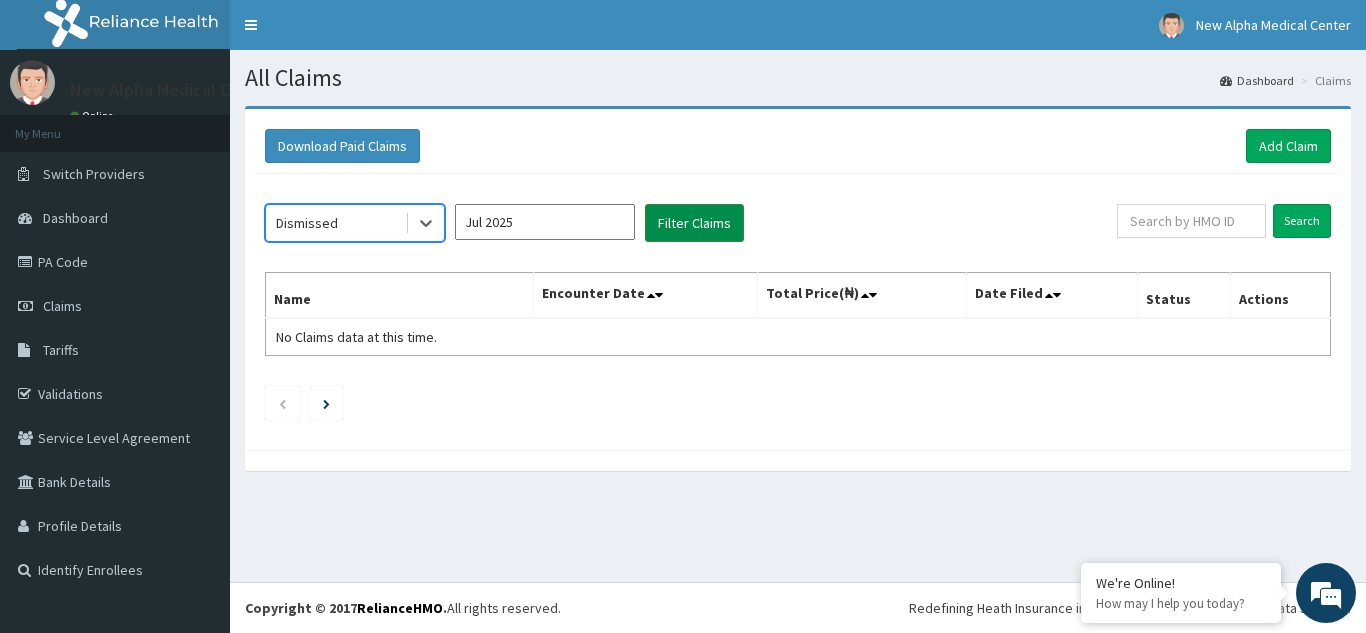 click on "Filter Claims" at bounding box center [694, 223] 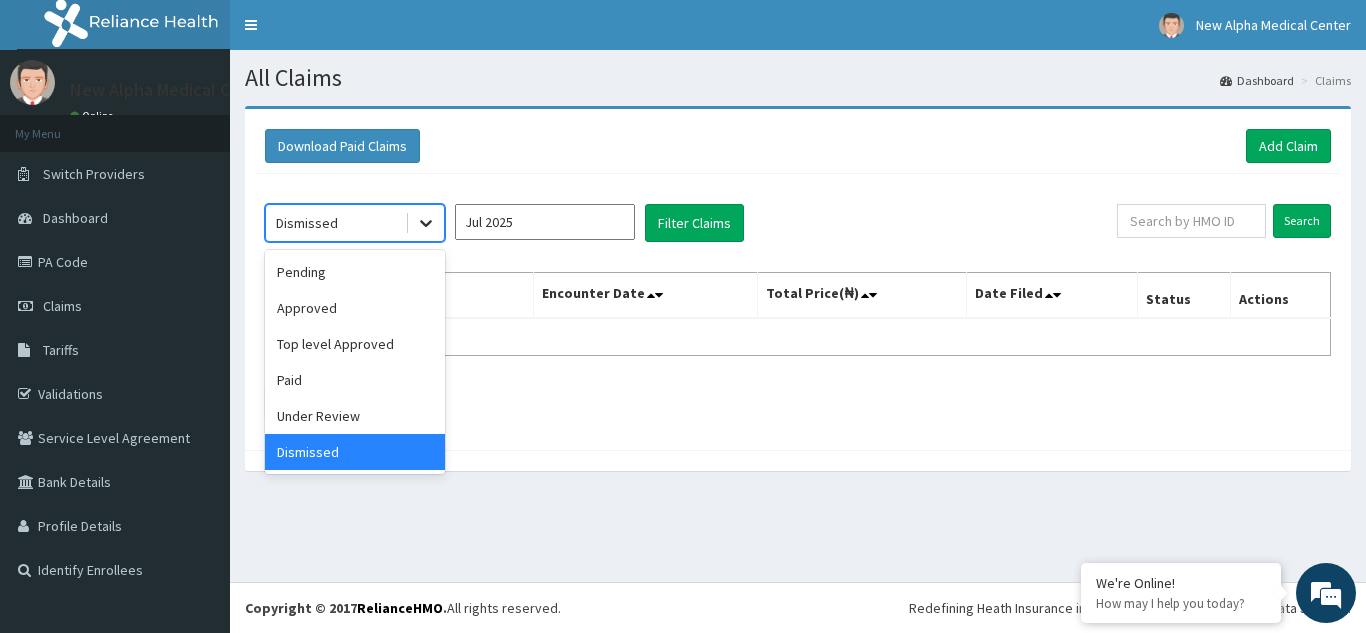 click 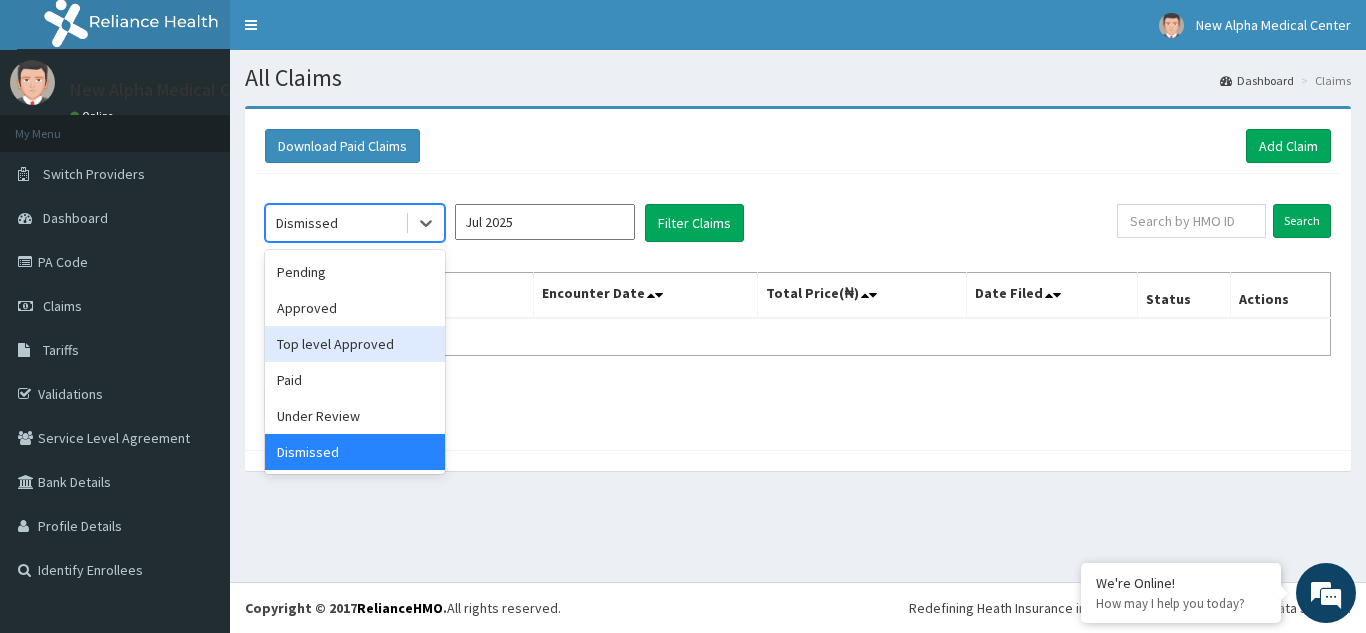 click on "Top level Approved" at bounding box center [355, 344] 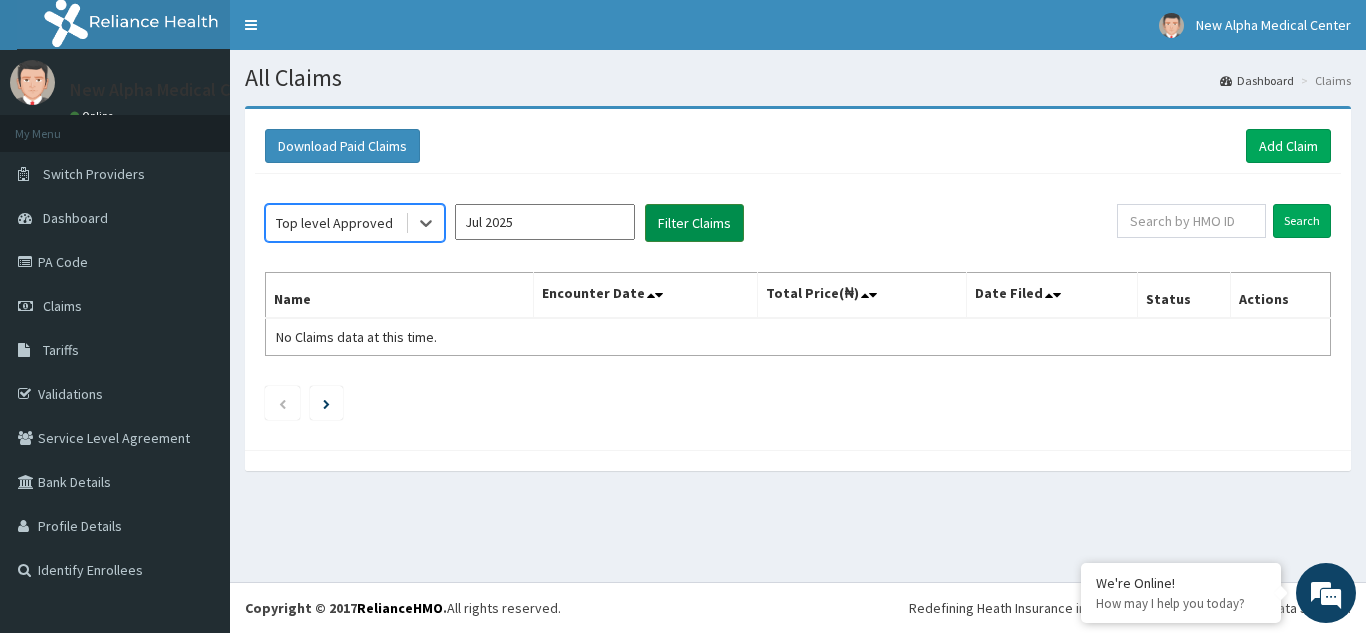 click on "Filter Claims" at bounding box center (694, 223) 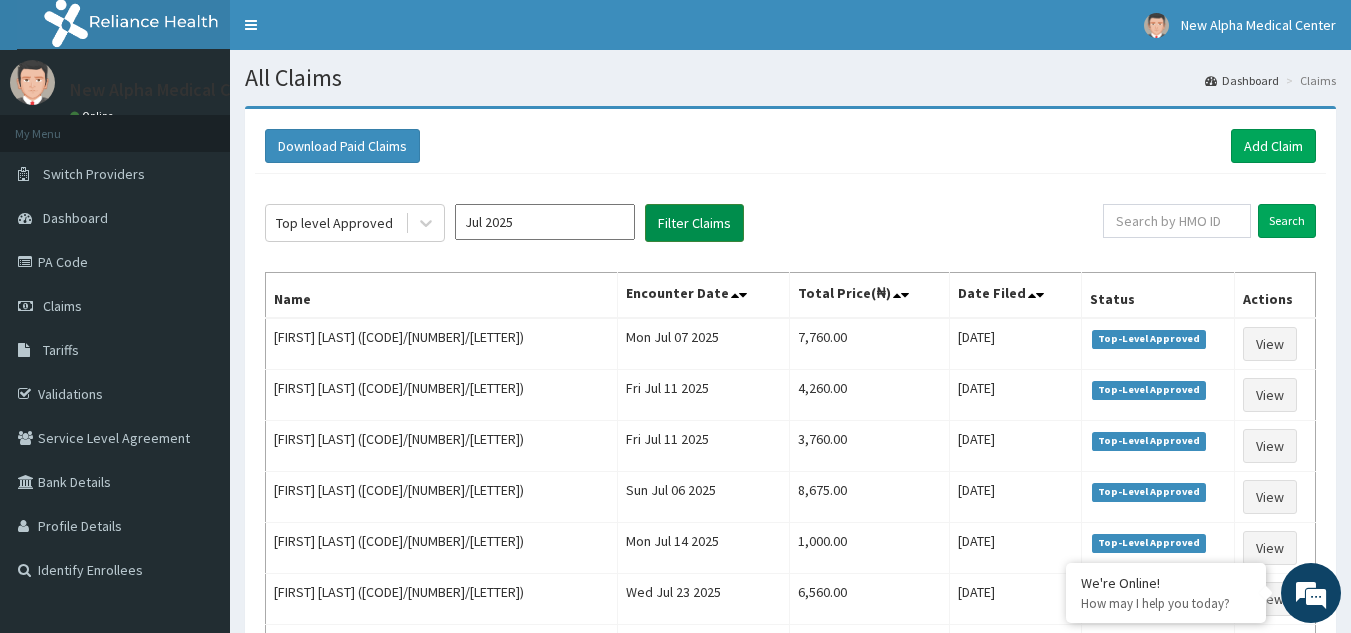 click on "Filter Claims" at bounding box center [694, 223] 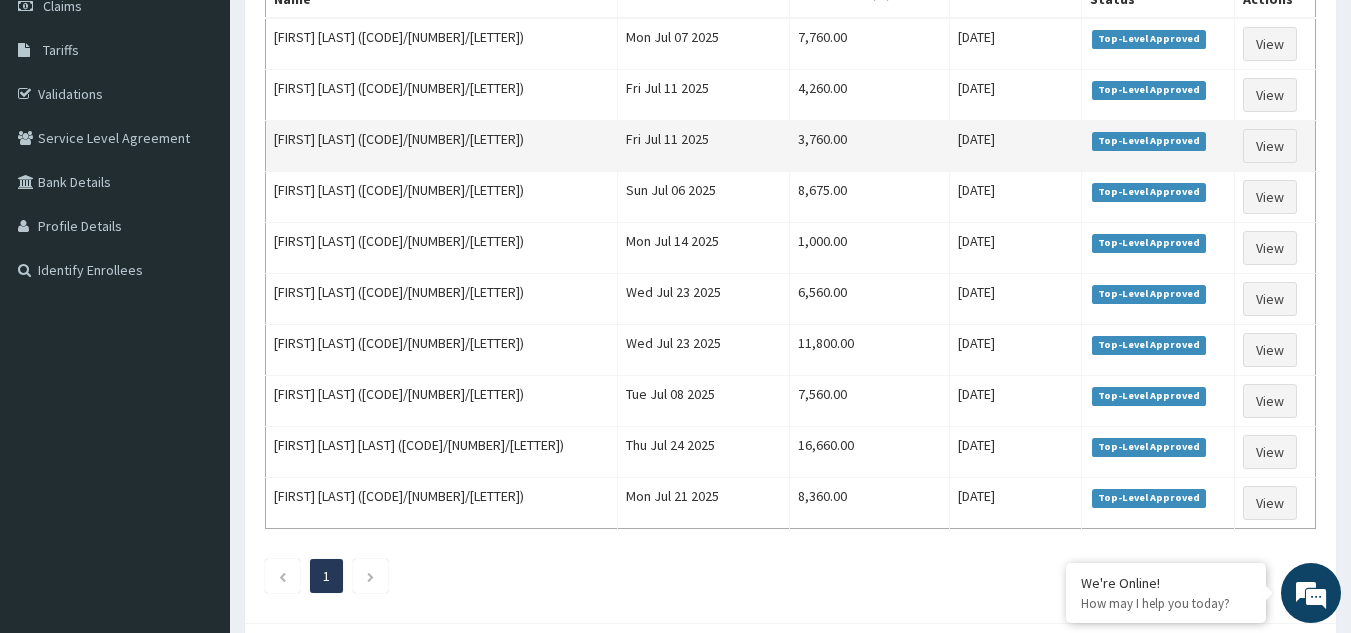 scroll, scrollTop: 397, scrollLeft: 0, axis: vertical 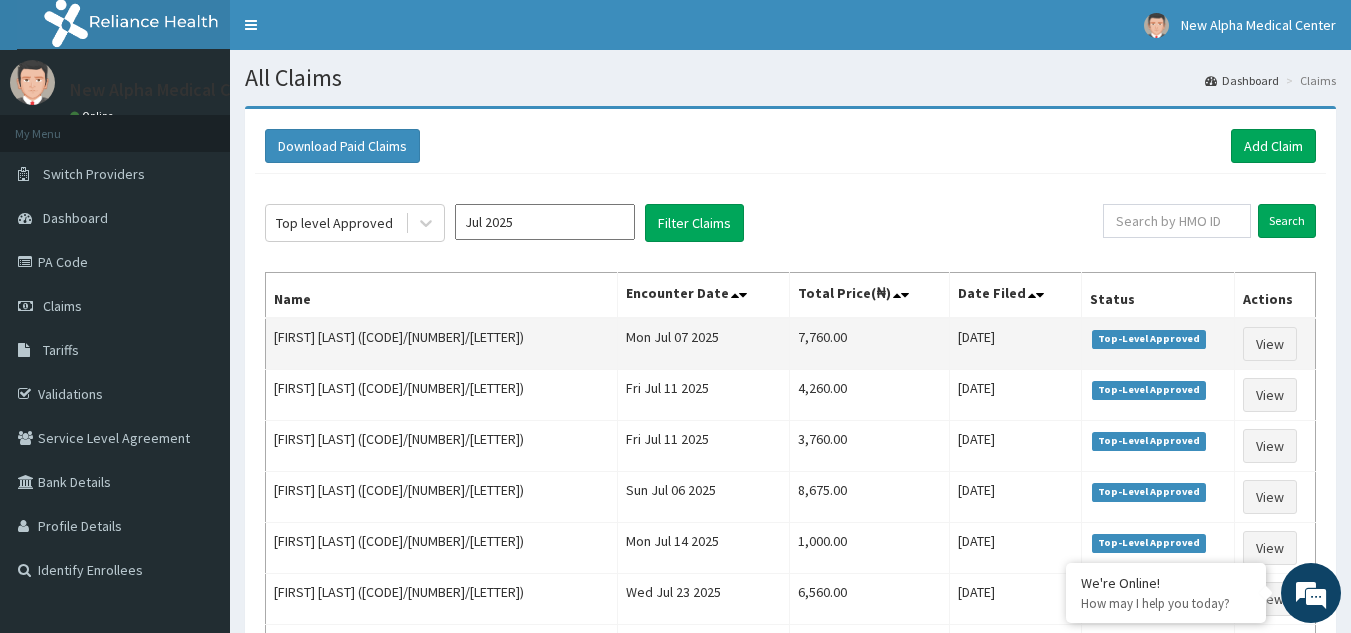 click on "7,760.00" at bounding box center [869, 344] 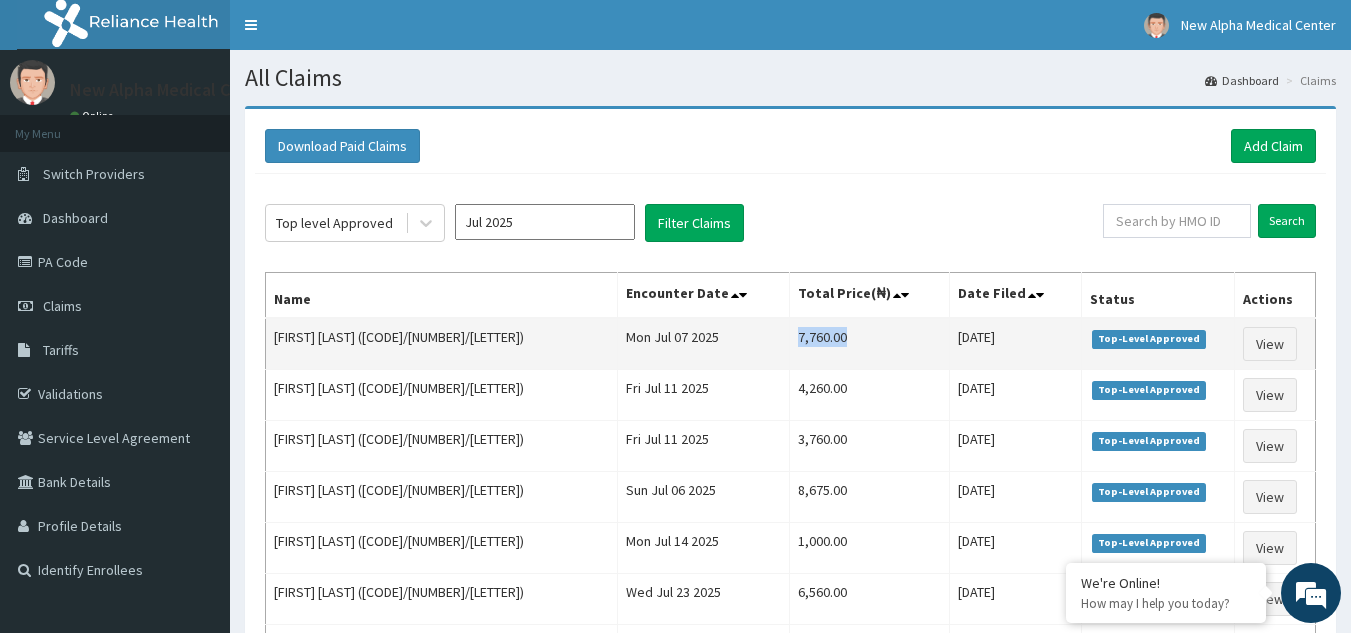 click on "7,760.00" at bounding box center [869, 344] 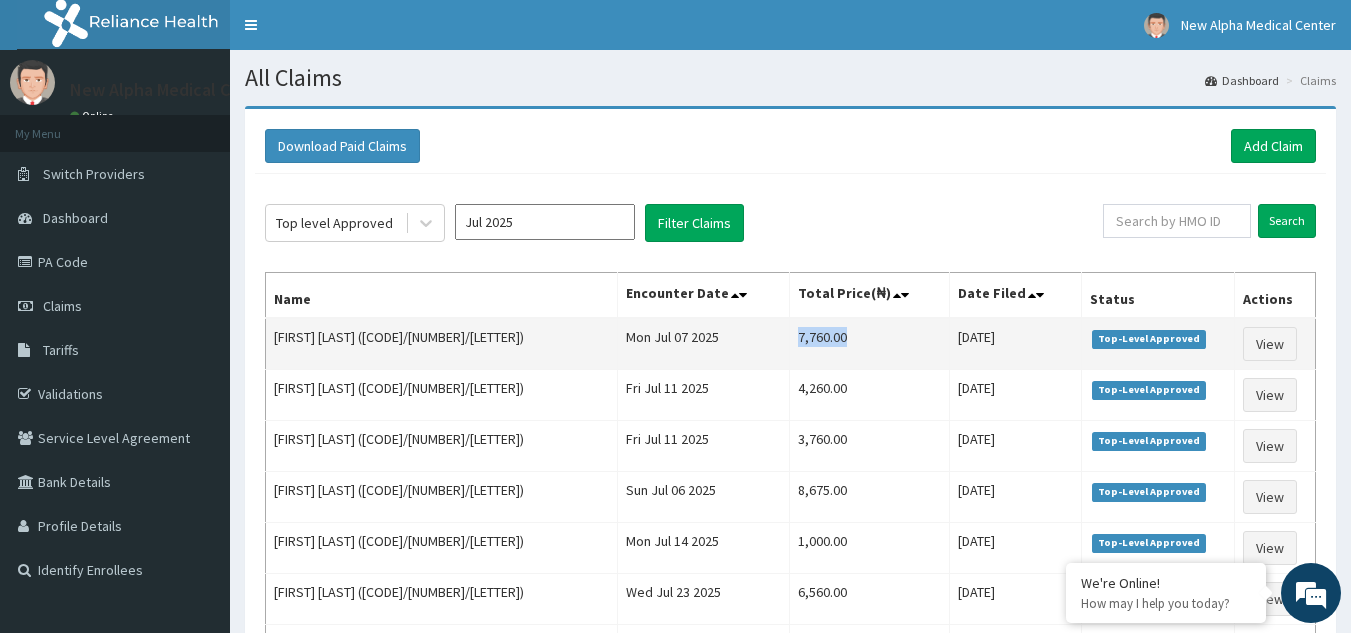 copy on "7,760.00" 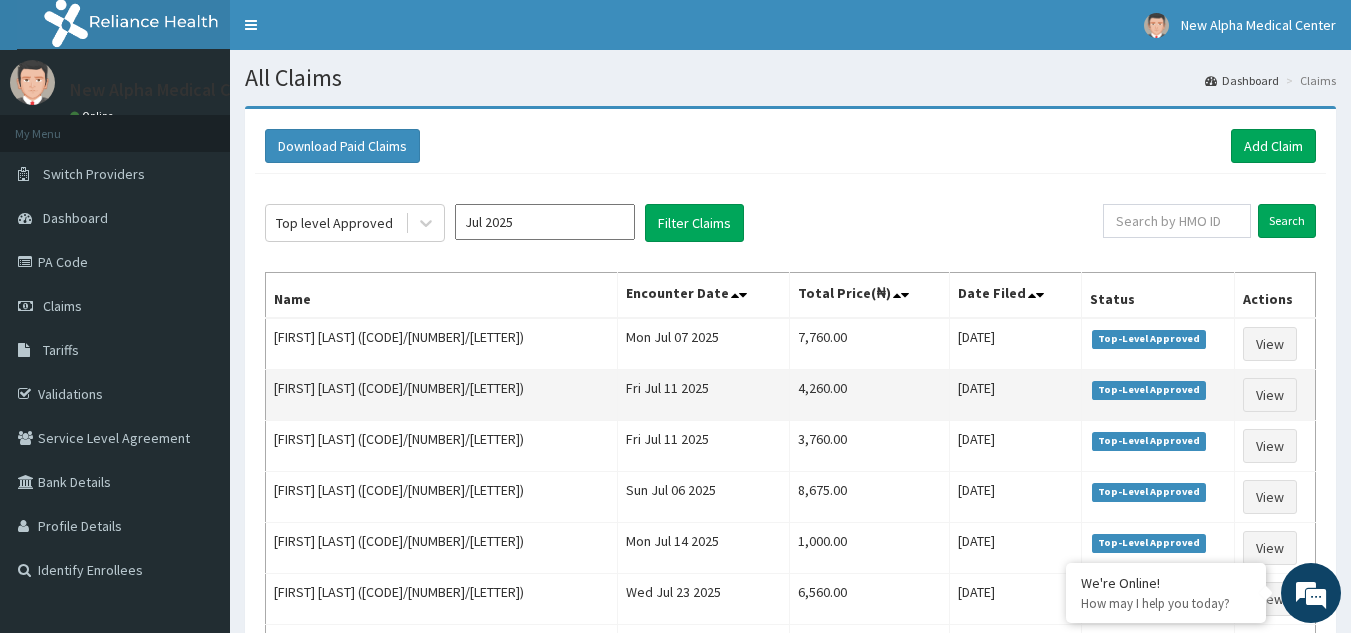 click on "4,260.00" at bounding box center [869, 395] 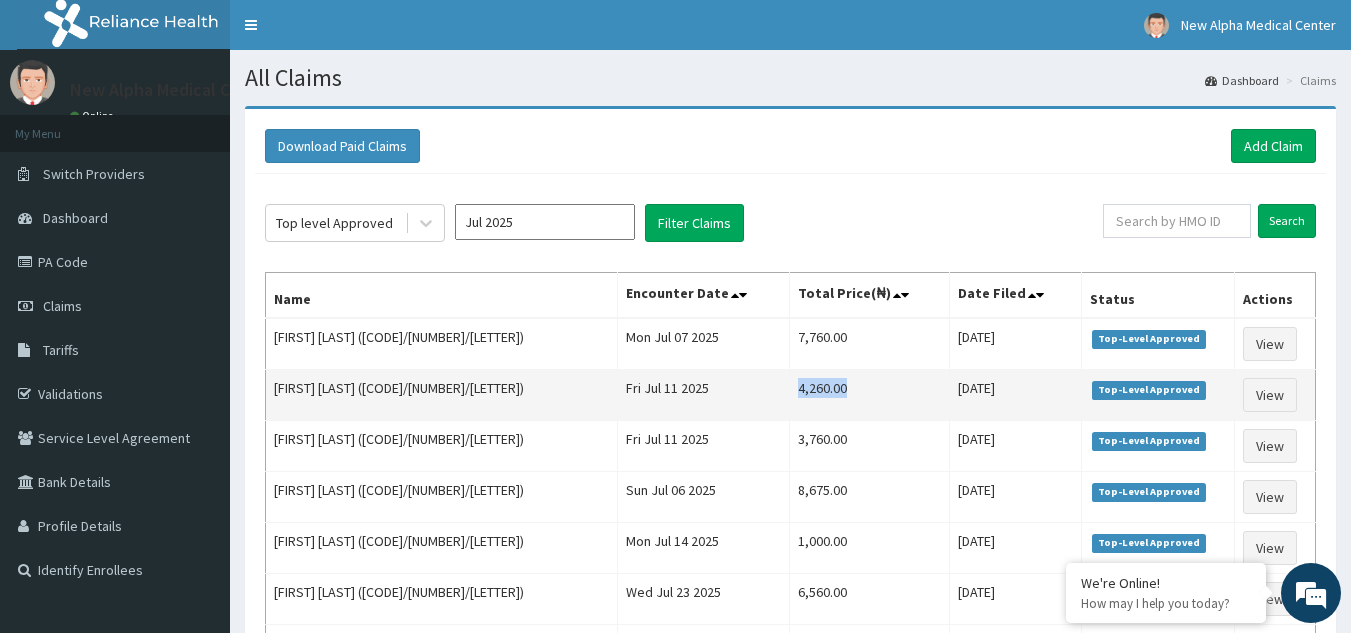 click on "4,260.00" at bounding box center [869, 395] 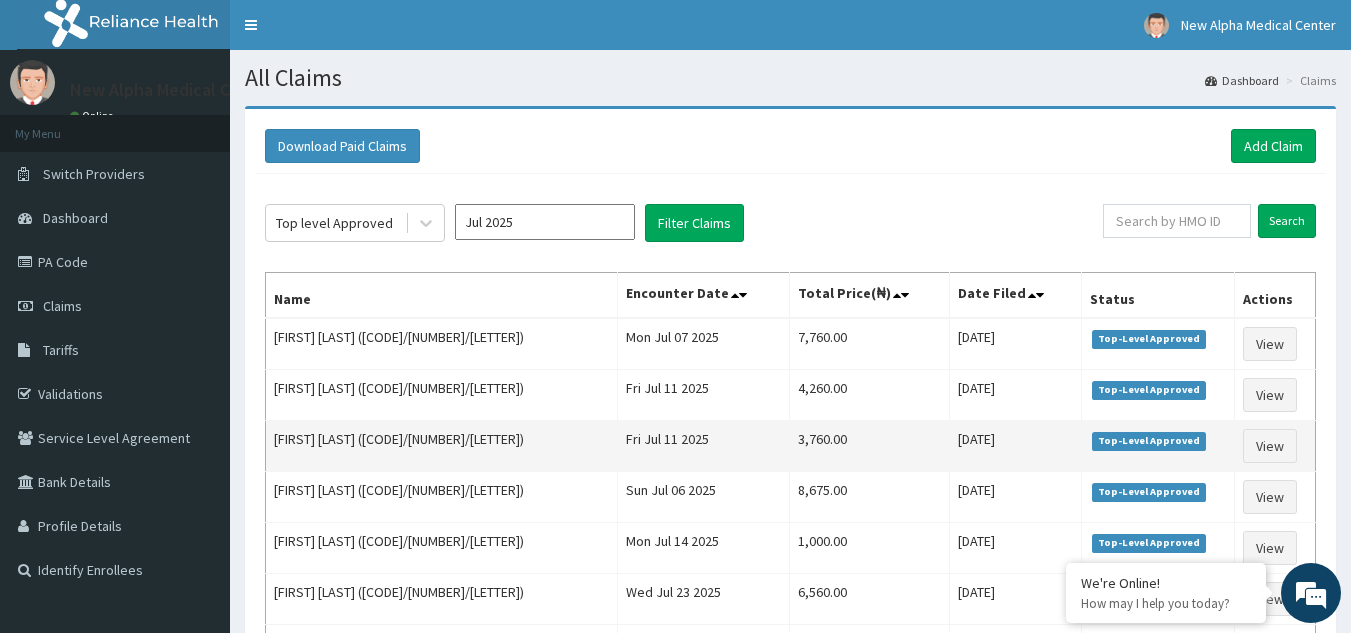 click on "3,760.00" at bounding box center (869, 446) 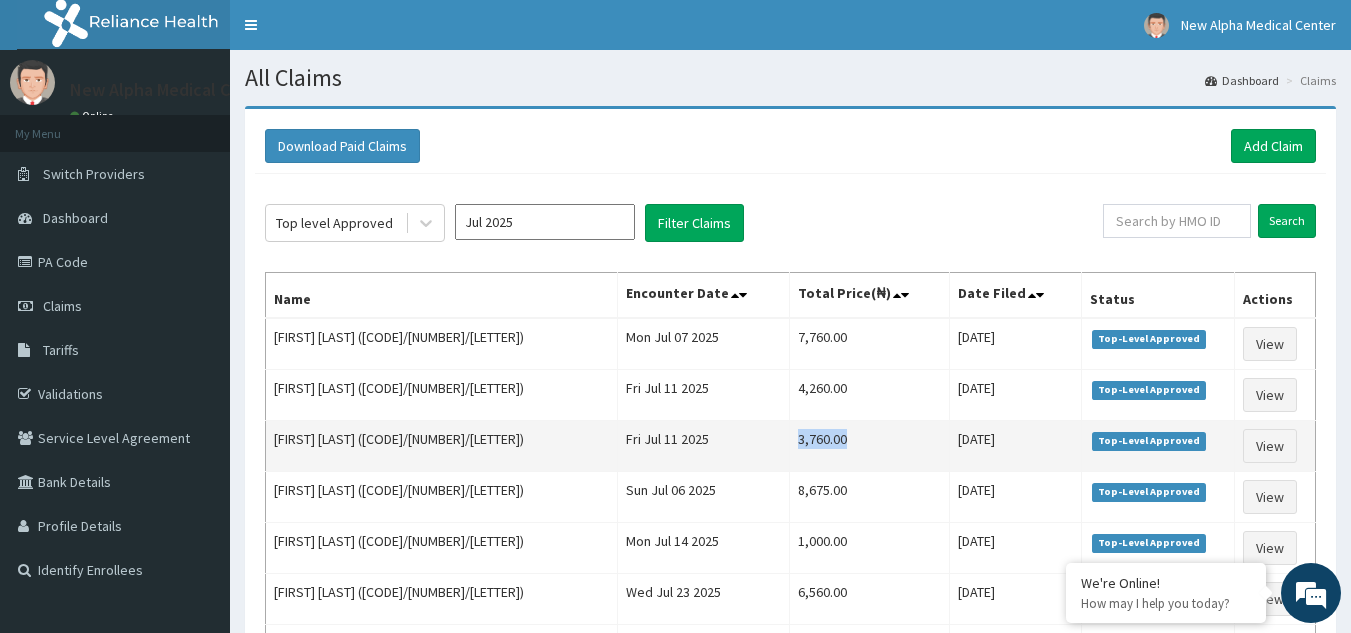 click on "3,760.00" at bounding box center (869, 446) 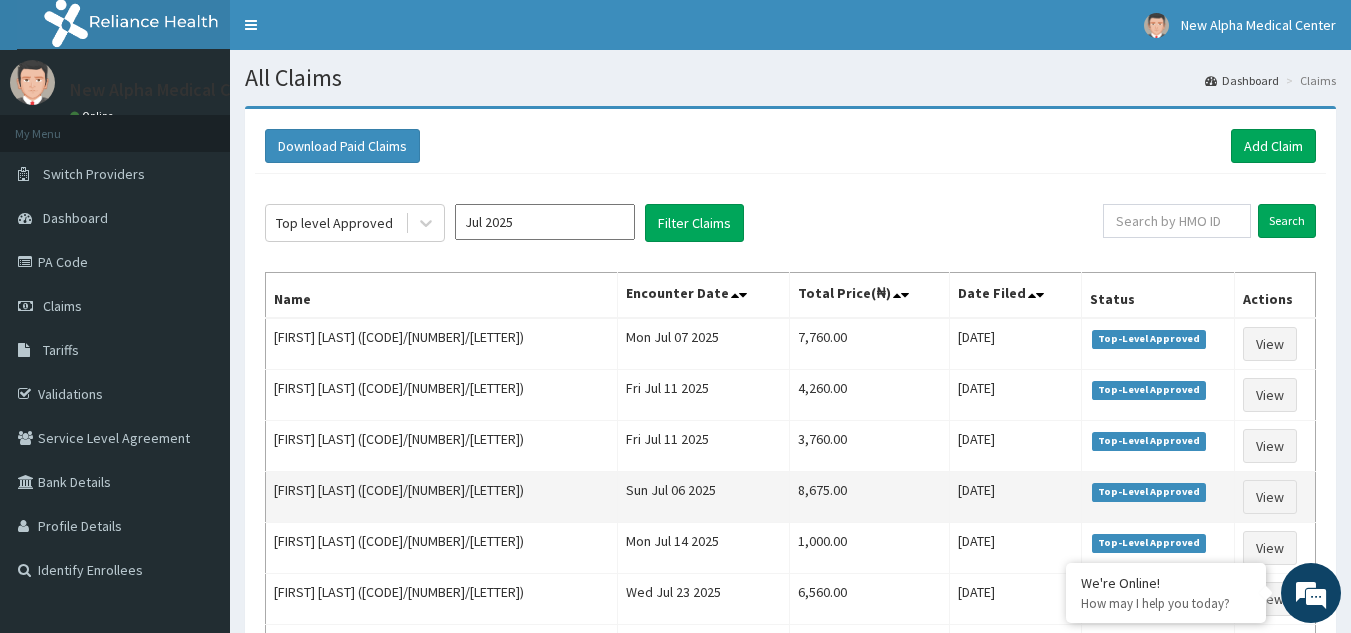click on "8,675.00" at bounding box center [869, 497] 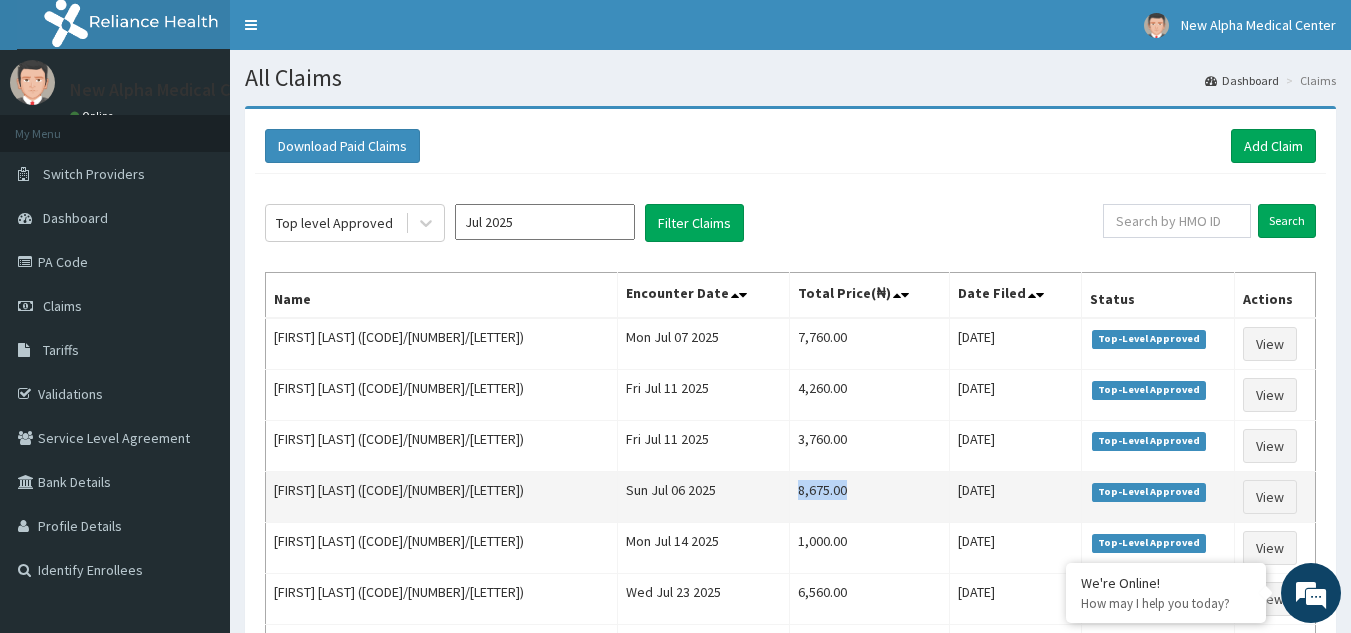 click on "8,675.00" at bounding box center (869, 497) 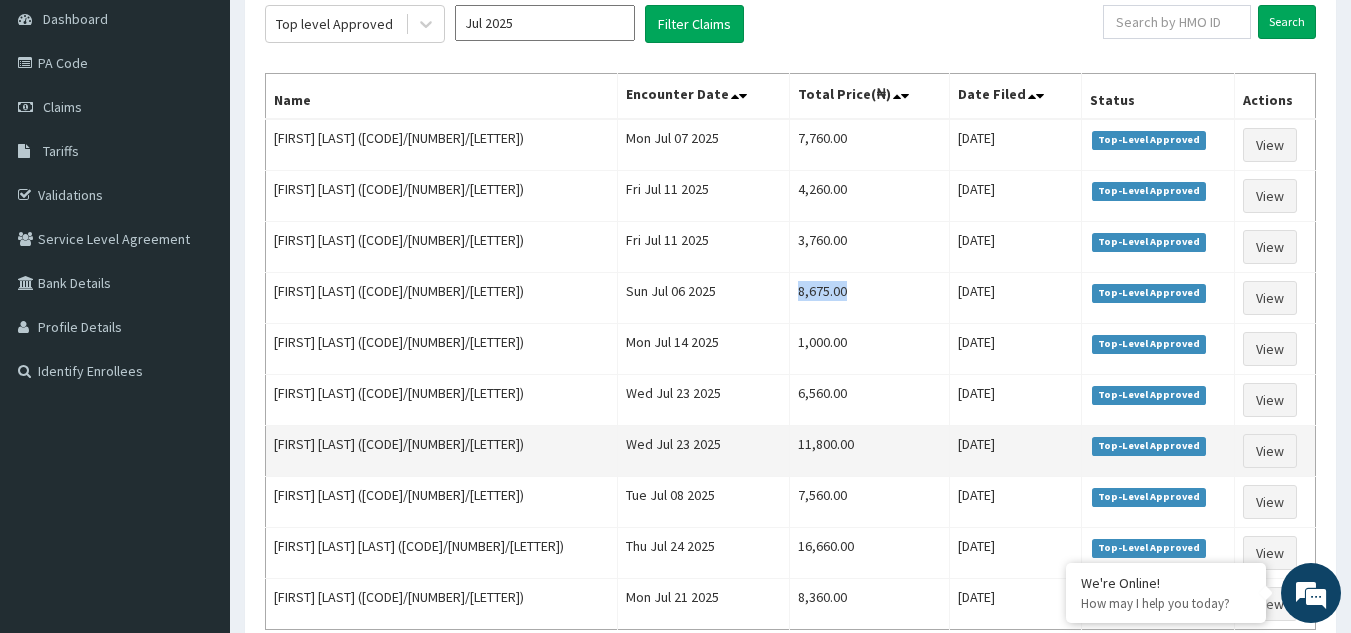 scroll, scrollTop: 200, scrollLeft: 0, axis: vertical 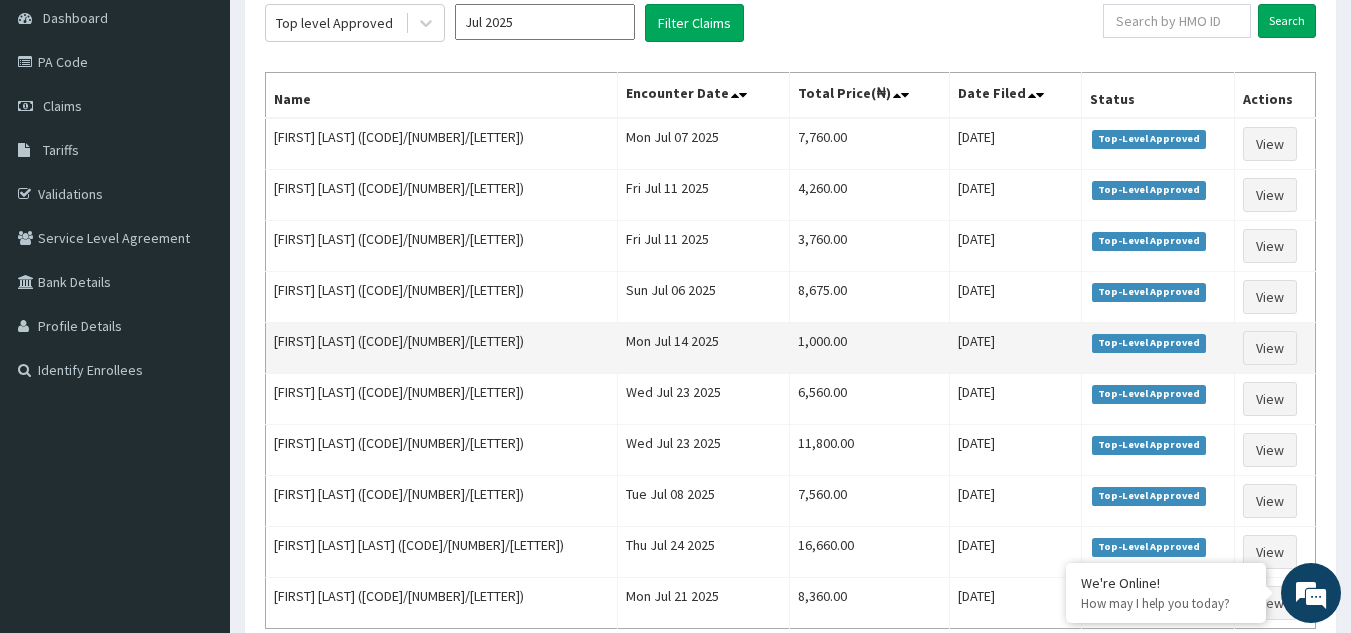 click on "1,000.00" at bounding box center [869, 348] 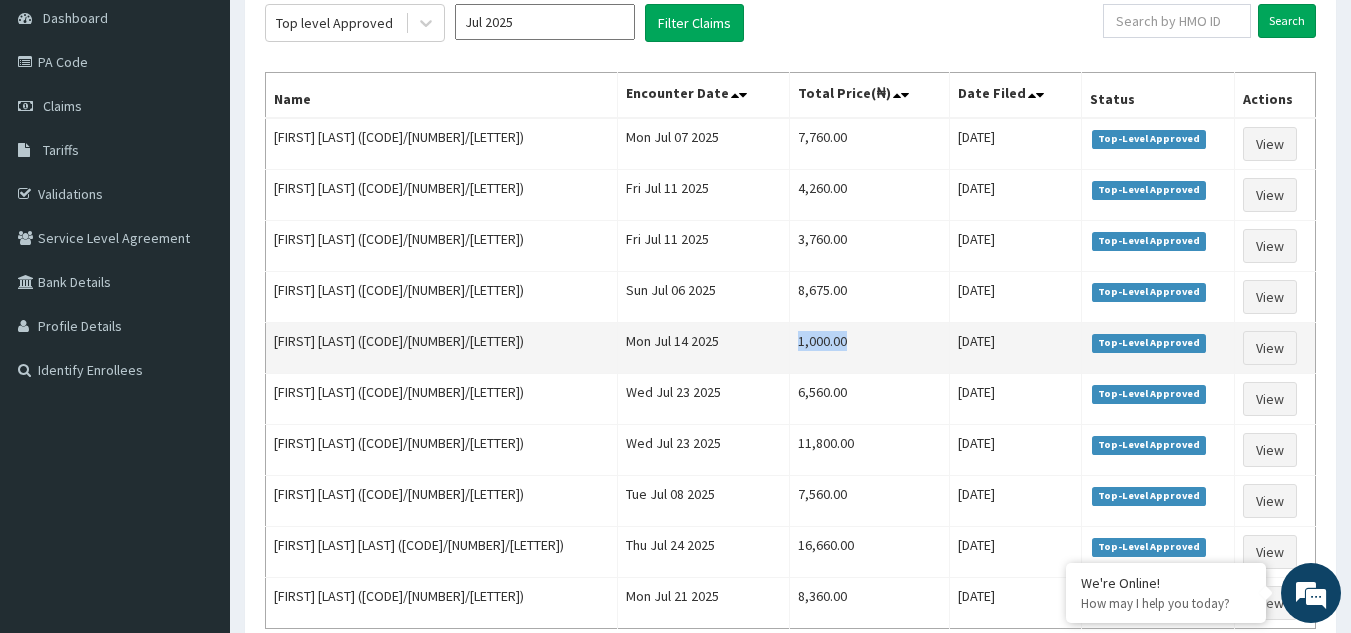 click on "1,000.00" at bounding box center [869, 348] 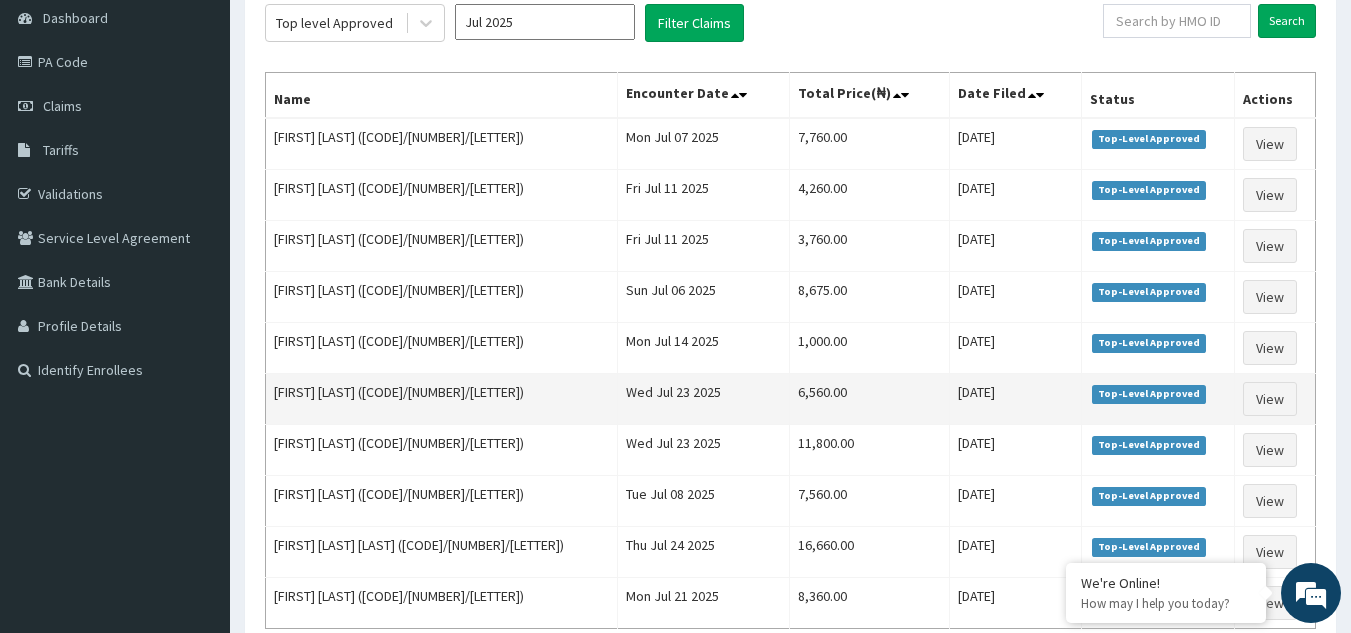 click on "6,560.00" at bounding box center (869, 399) 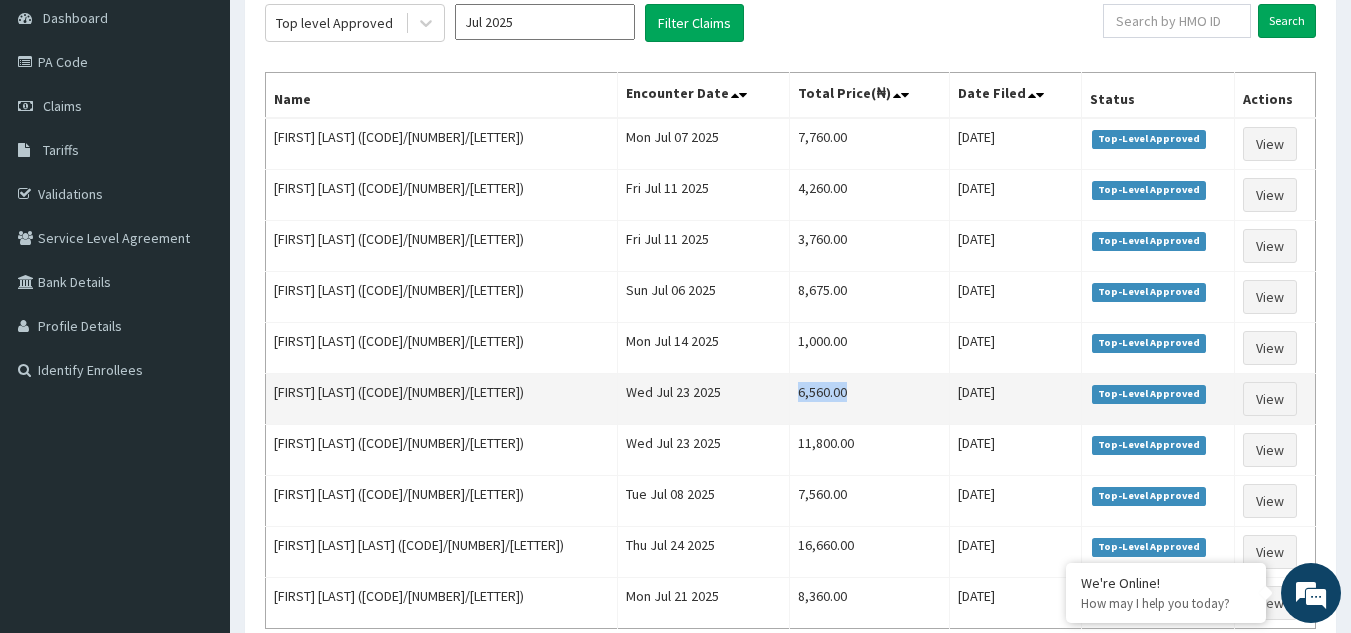 click on "6,560.00" at bounding box center [869, 399] 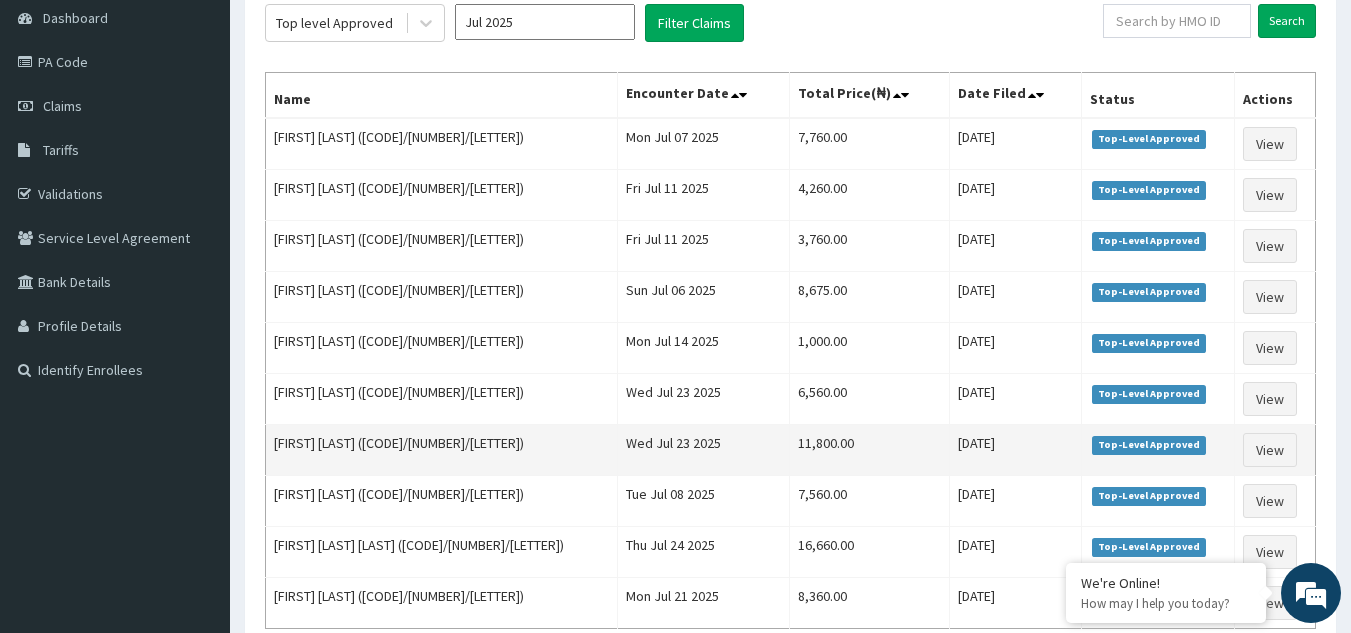 click on "11,800.00" at bounding box center [869, 450] 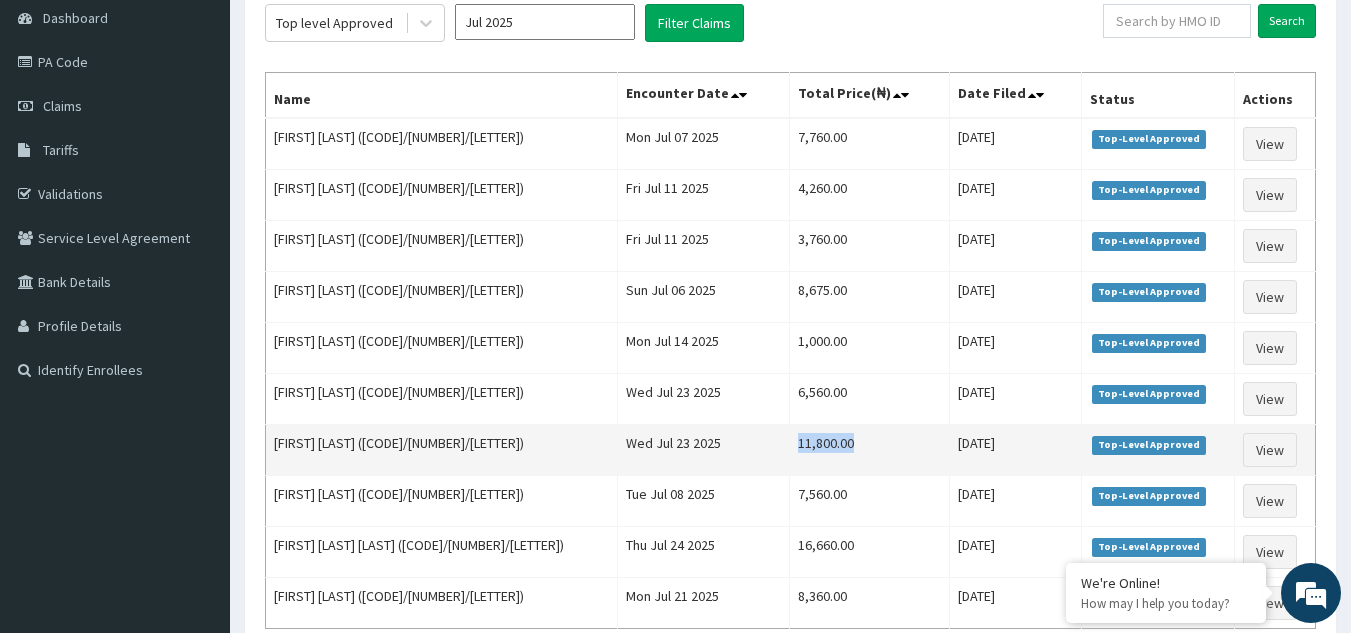 click on "11,800.00" at bounding box center (869, 450) 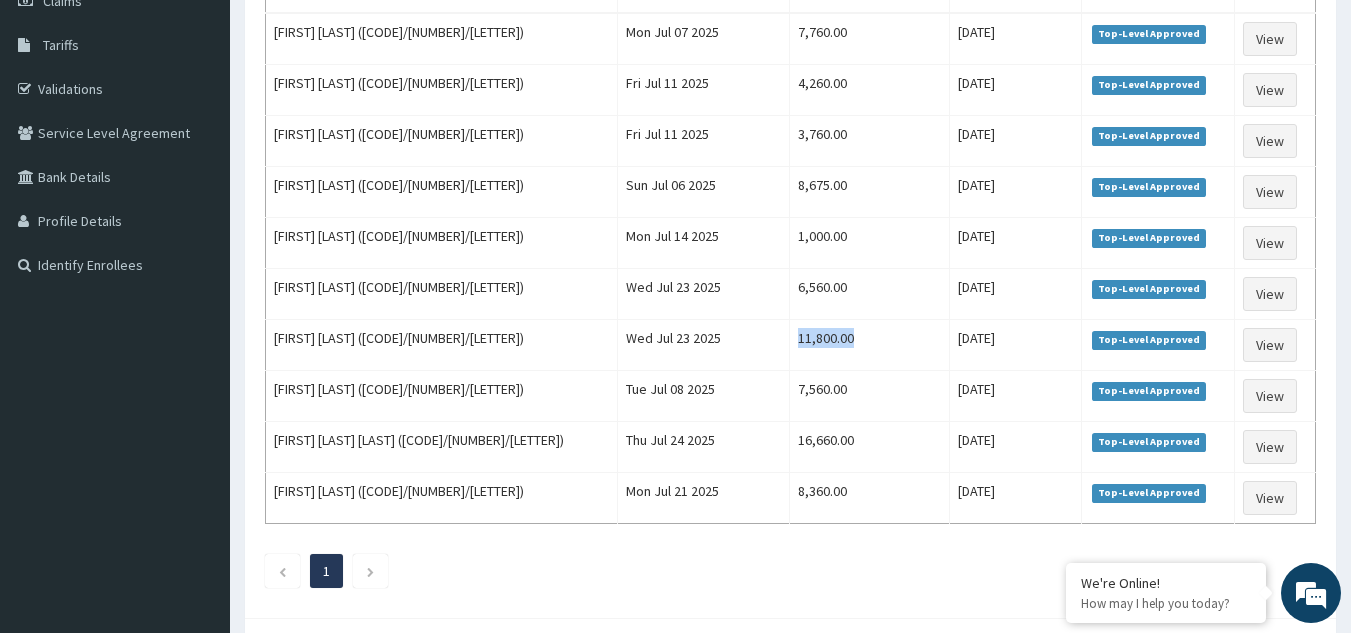 scroll, scrollTop: 397, scrollLeft: 0, axis: vertical 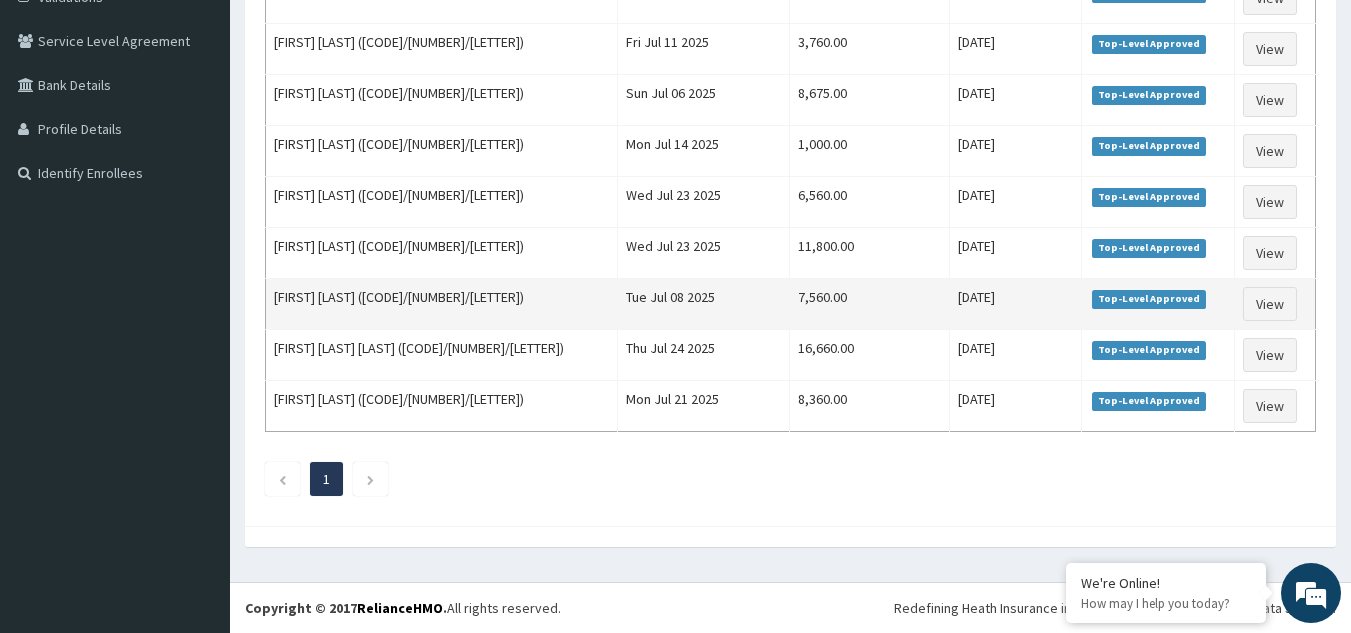 click on "7,560.00" at bounding box center (869, 304) 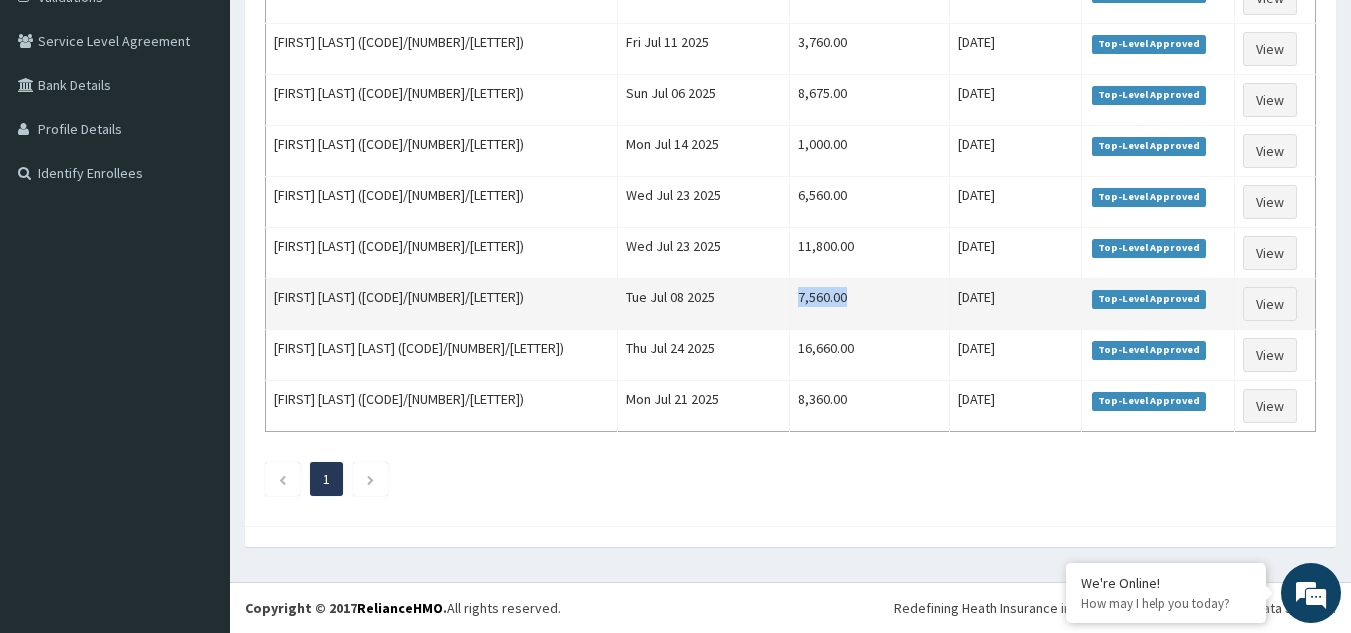 click on "7,560.00" at bounding box center [869, 304] 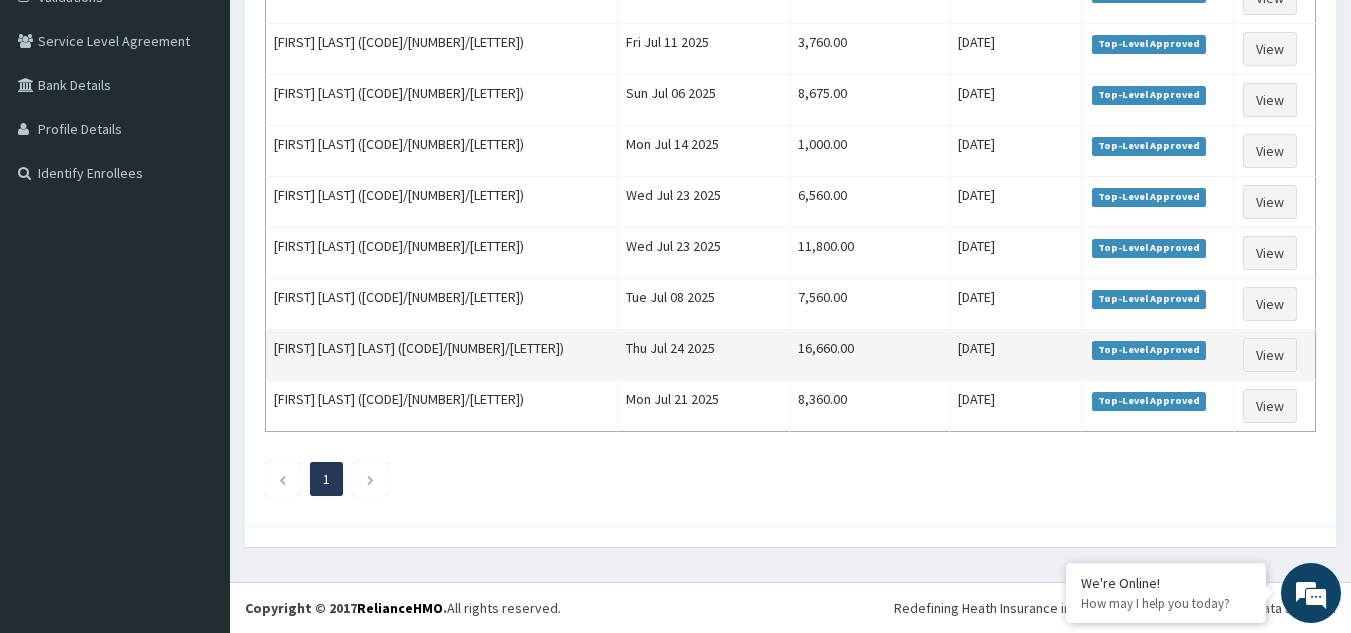 click on "16,660.00" at bounding box center (869, 355) 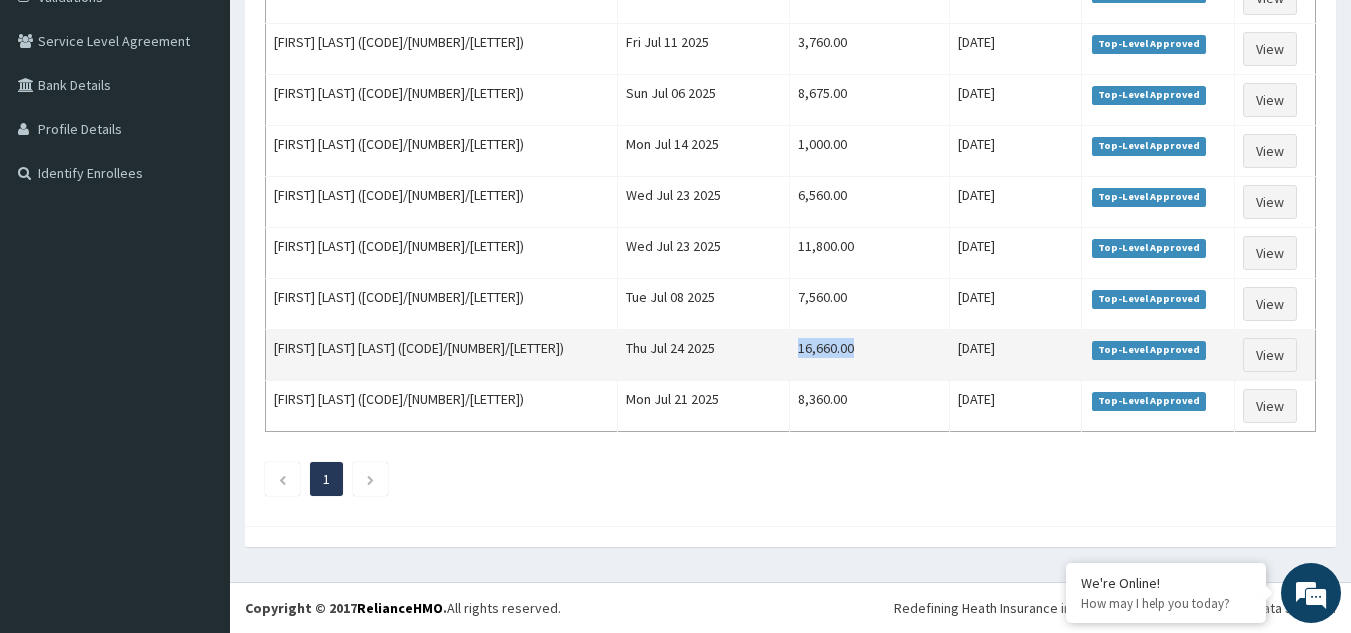 click on "16,660.00" at bounding box center [869, 355] 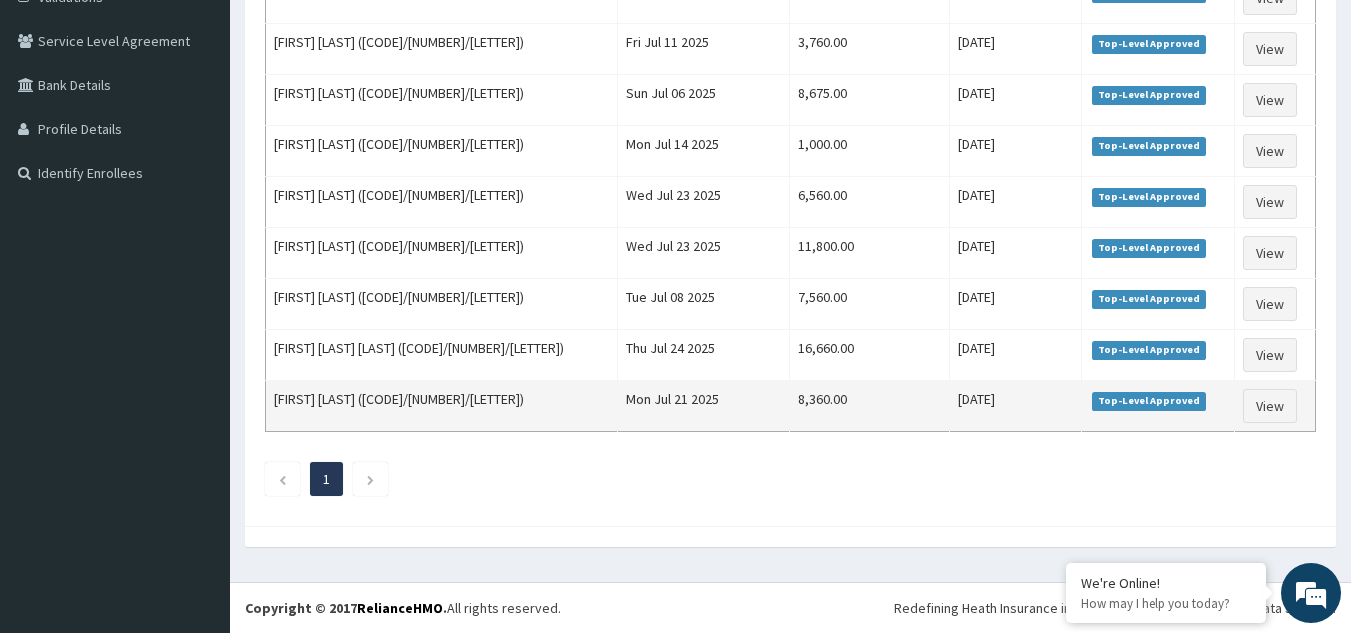 click on "8,360.00" at bounding box center (869, 406) 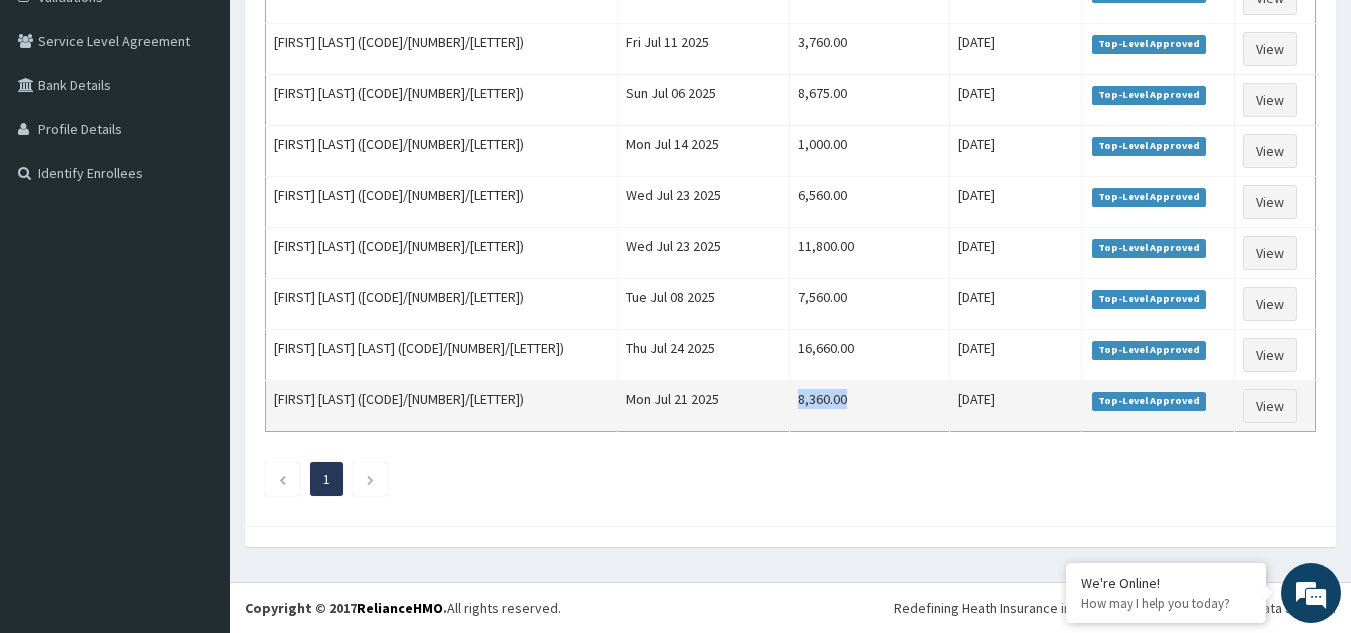 click on "8,360.00" at bounding box center [869, 406] 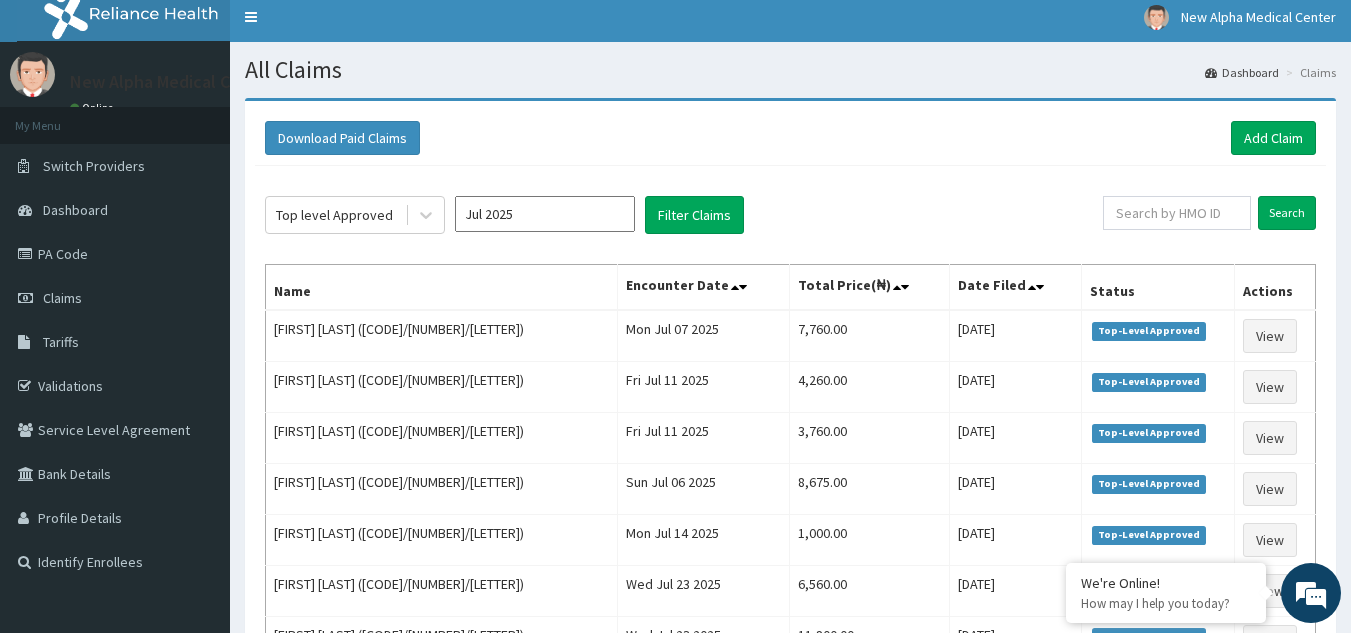 scroll, scrollTop: 0, scrollLeft: 0, axis: both 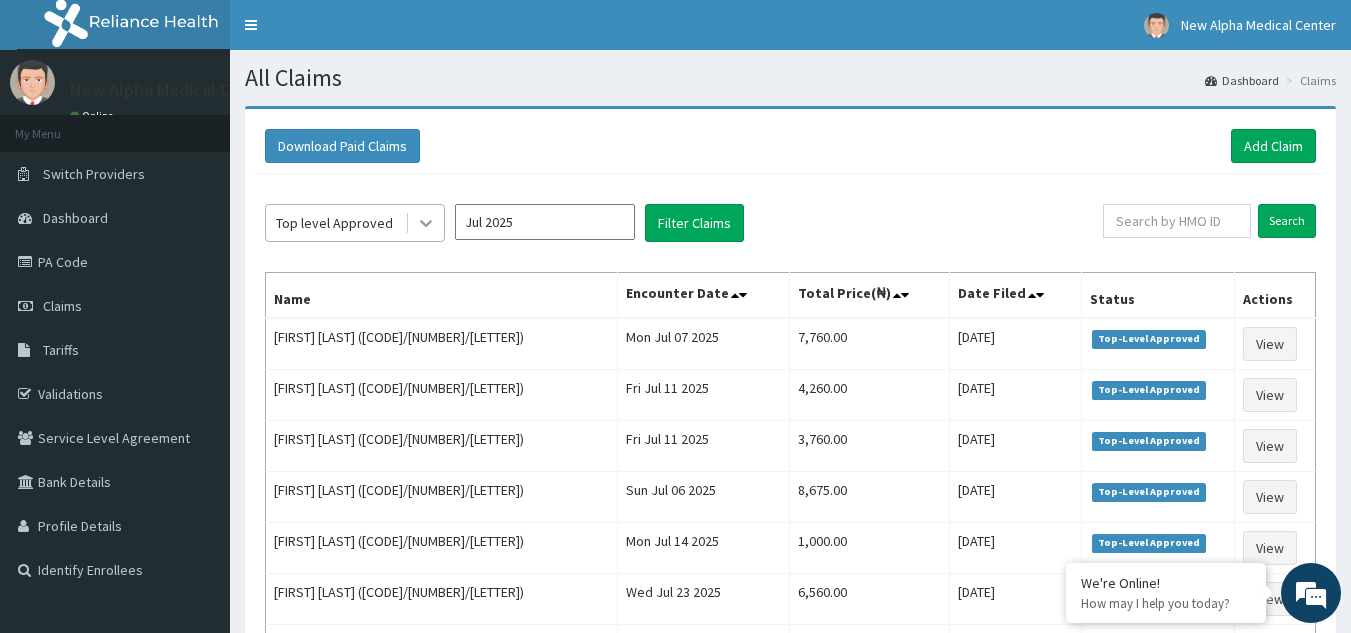 click 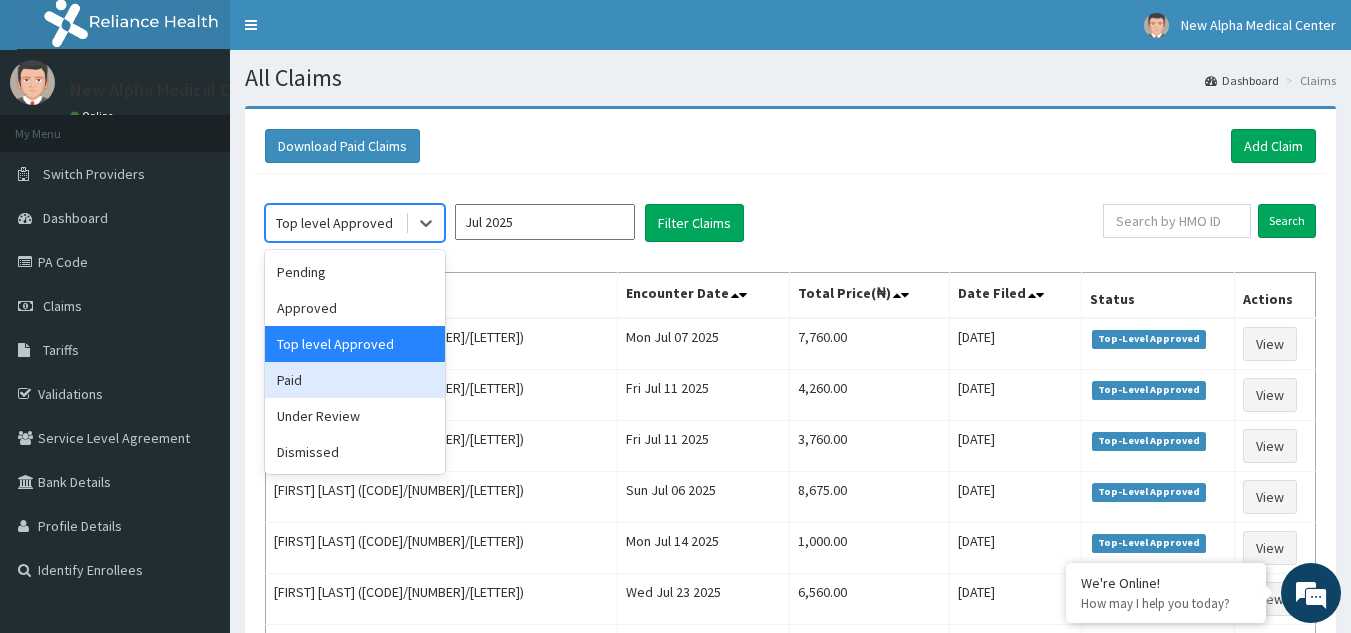 click on "Paid" at bounding box center [355, 380] 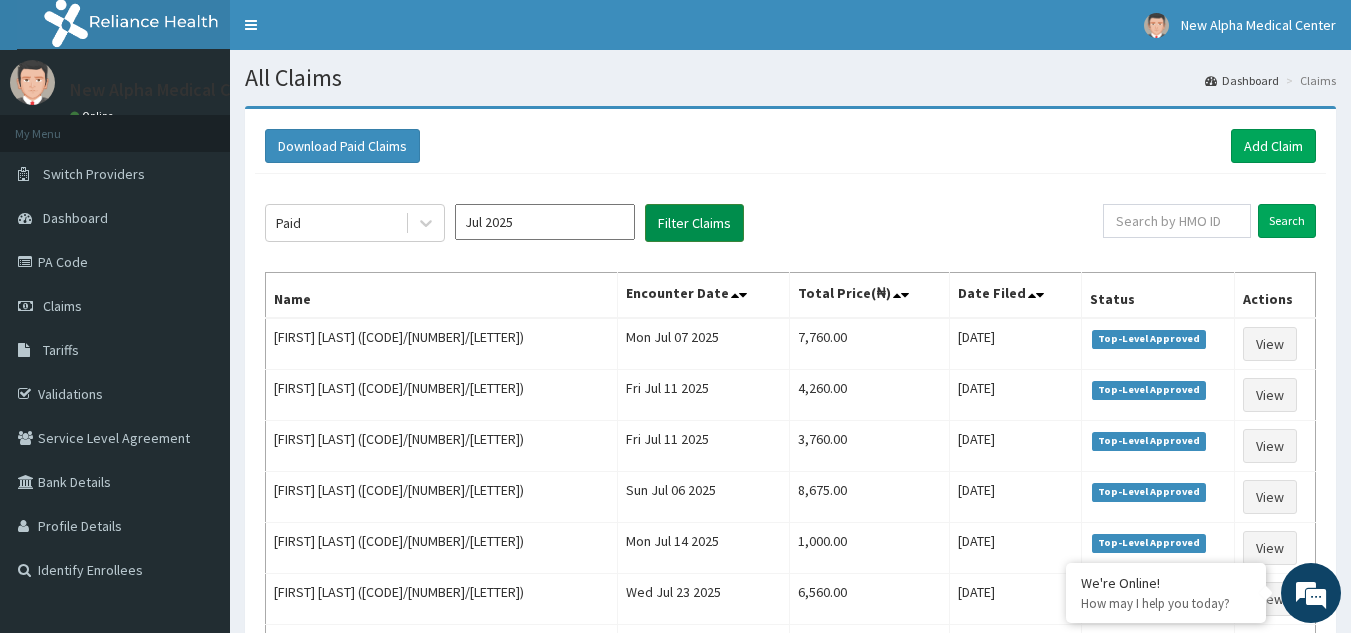 click on "Filter Claims" at bounding box center [694, 223] 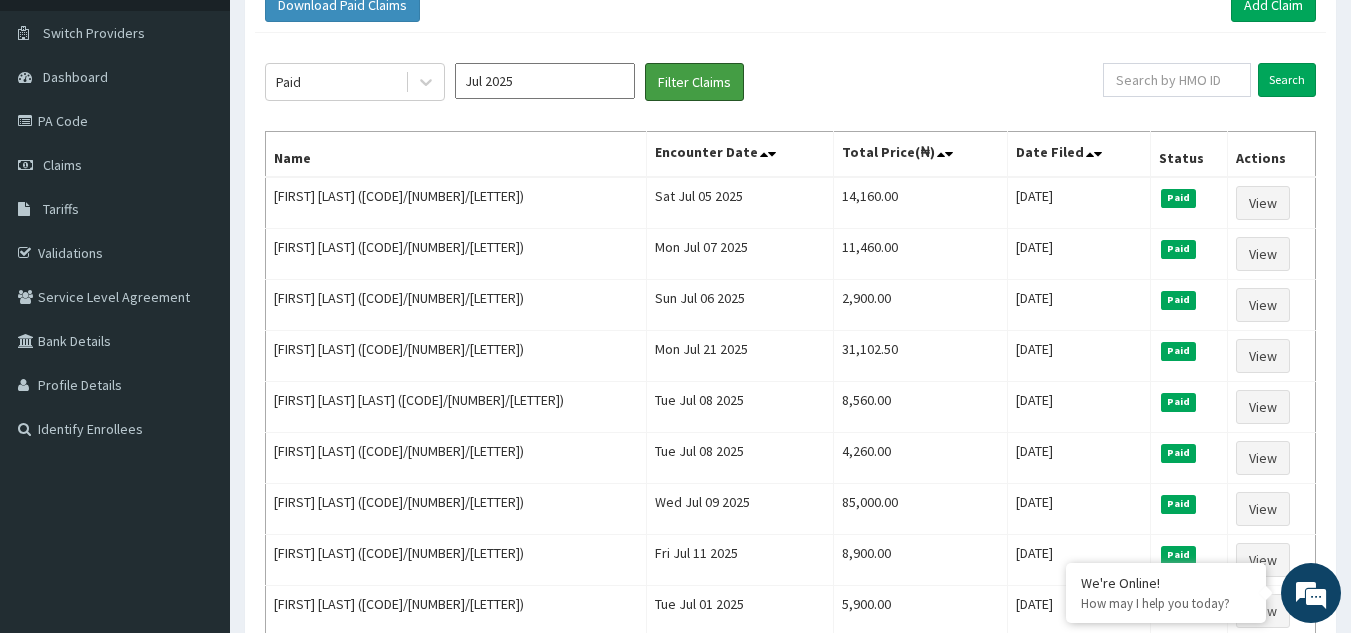 scroll, scrollTop: 99, scrollLeft: 0, axis: vertical 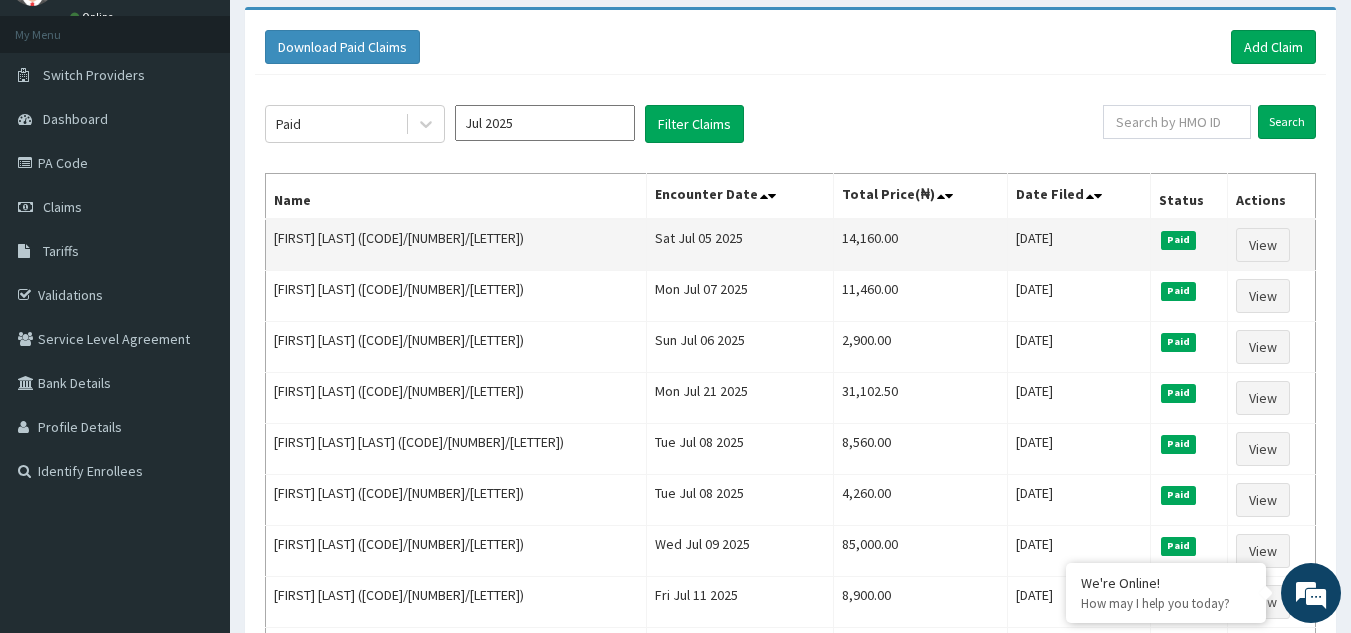 click on "14,160.00" at bounding box center [920, 245] 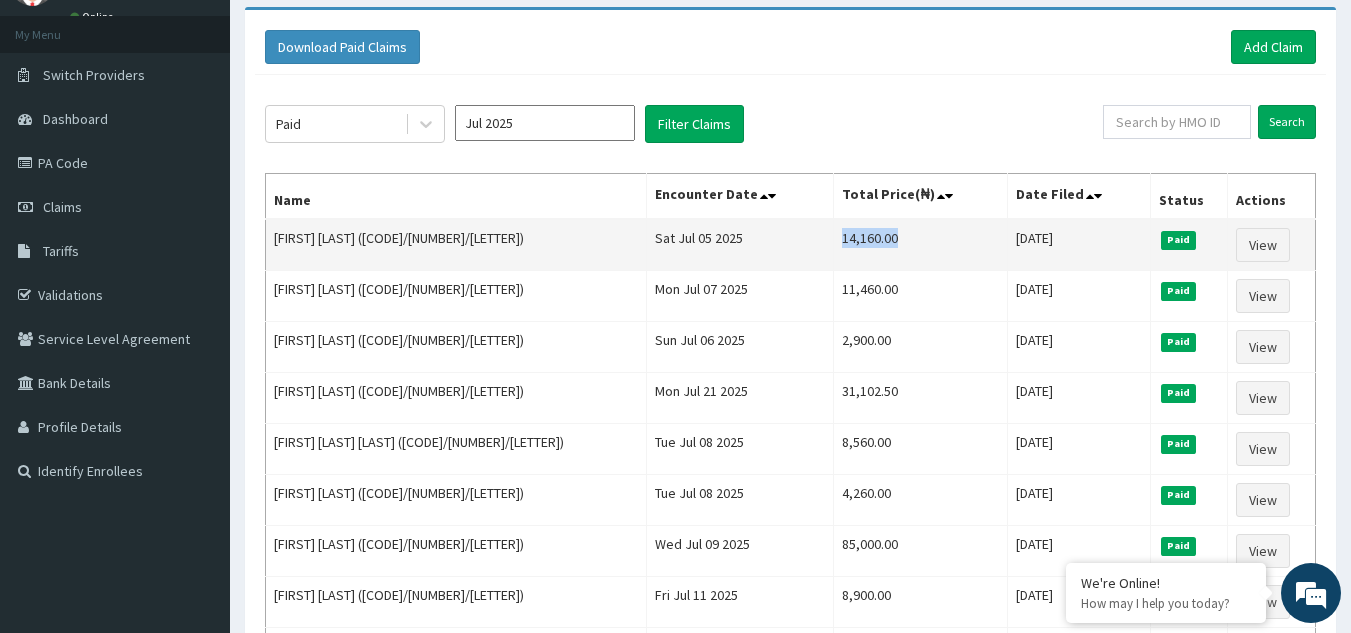 click on "14,160.00" at bounding box center [920, 245] 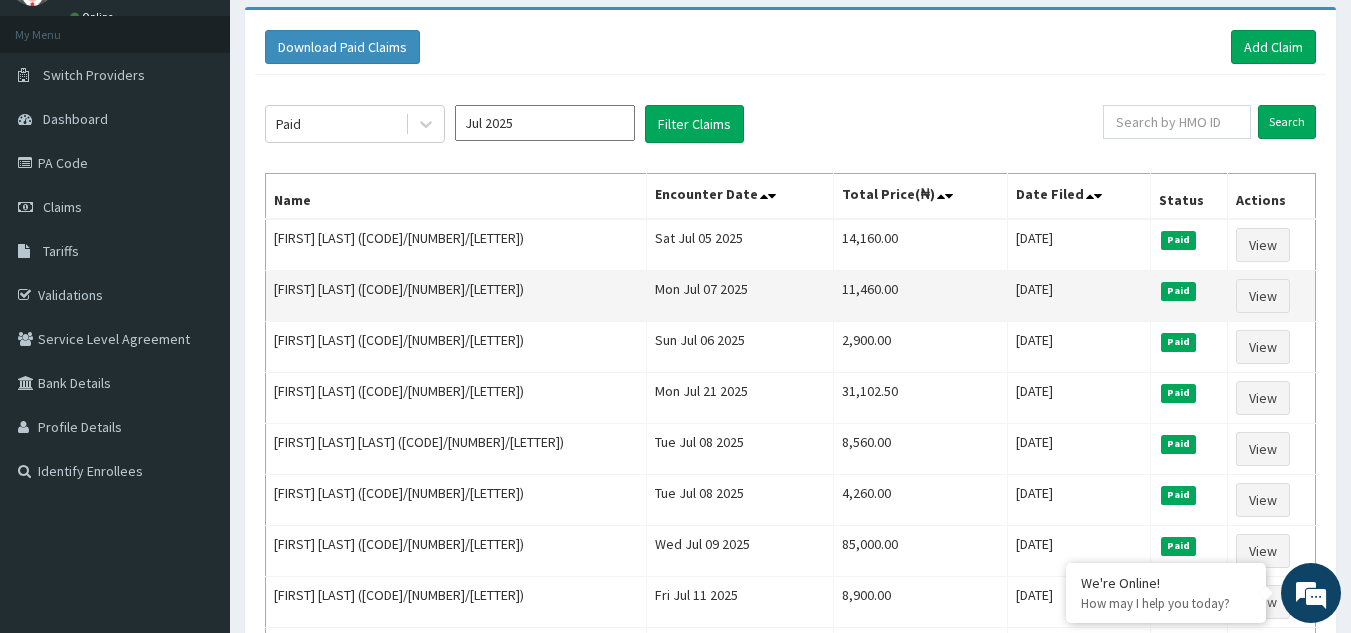 click on "11,460.00" at bounding box center (920, 296) 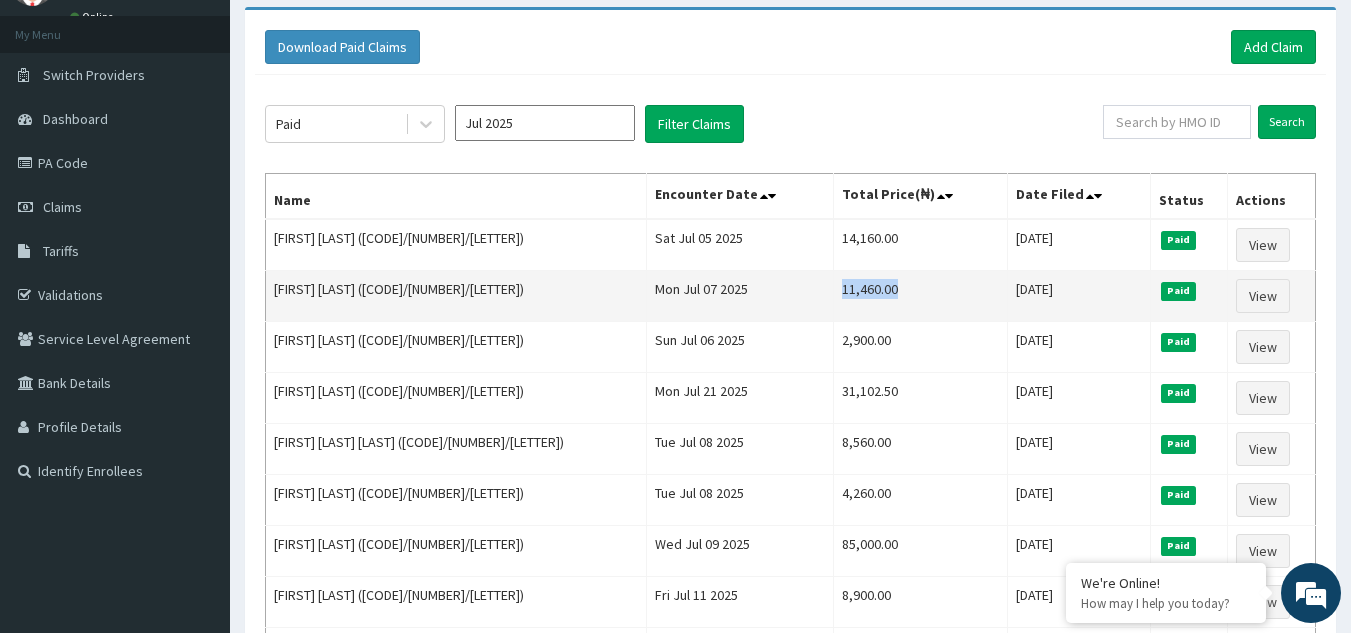 click on "11,460.00" at bounding box center [920, 296] 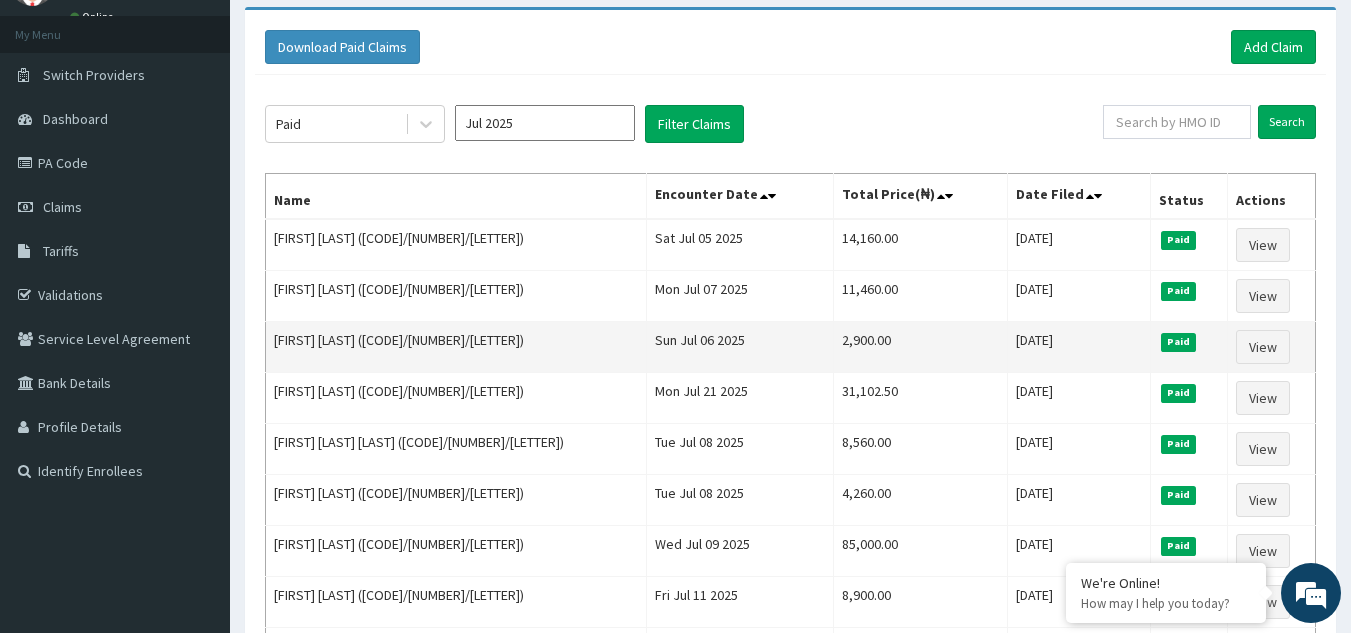 click on "2,900.00" at bounding box center (920, 347) 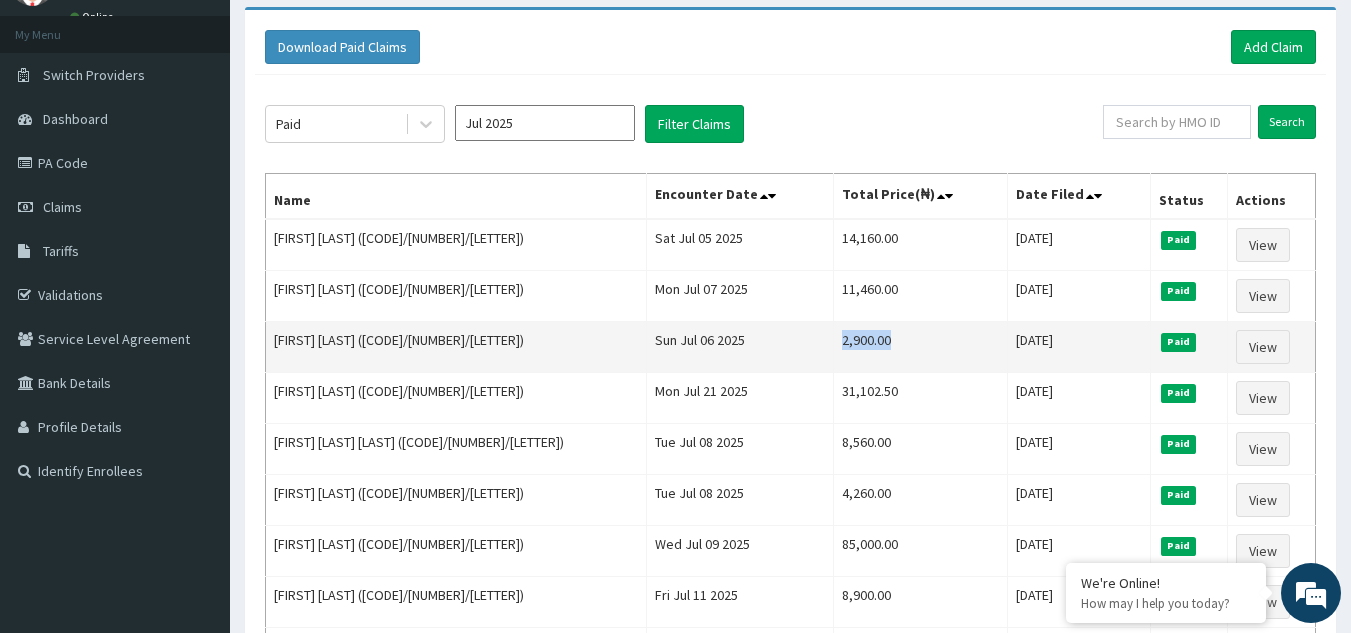 click on "2,900.00" at bounding box center [920, 347] 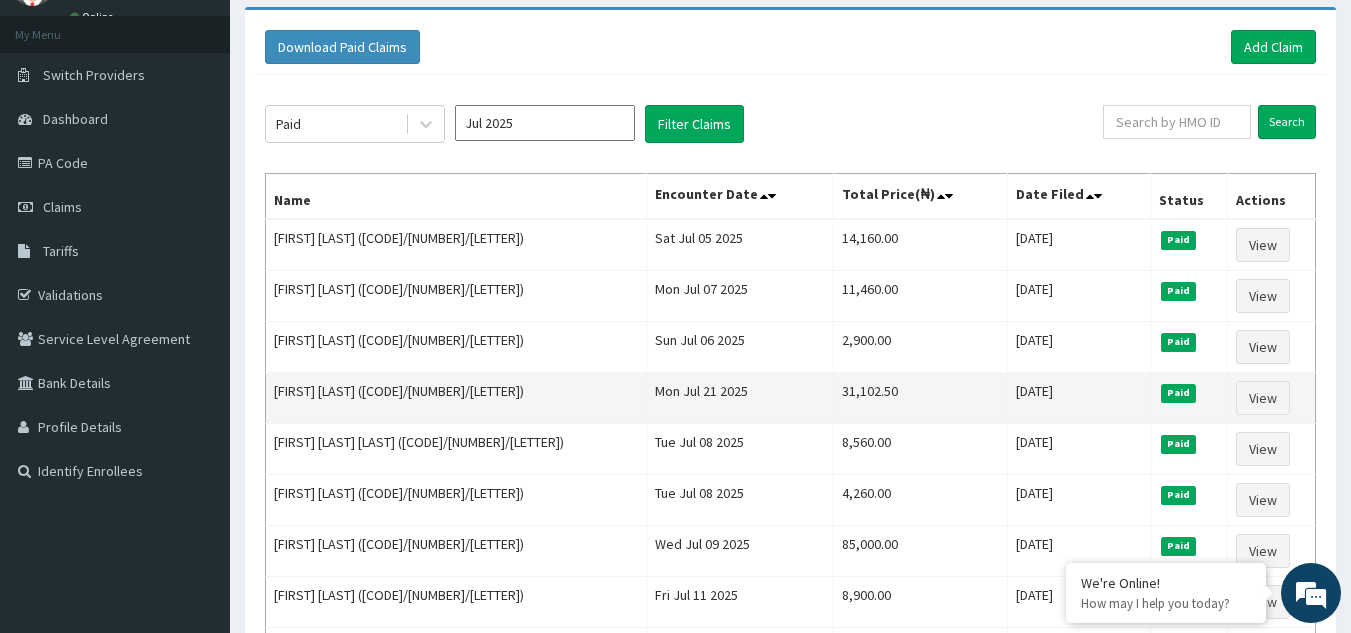 click on "31,102.50" at bounding box center [920, 398] 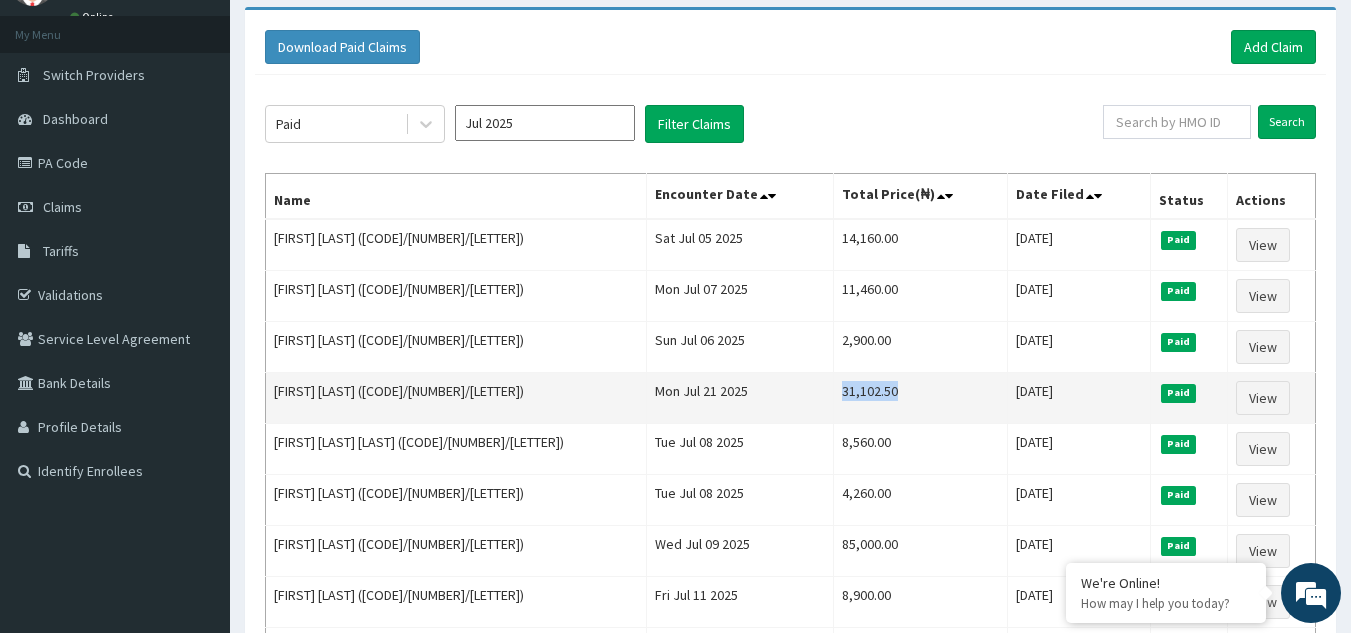 click on "31,102.50" at bounding box center [920, 398] 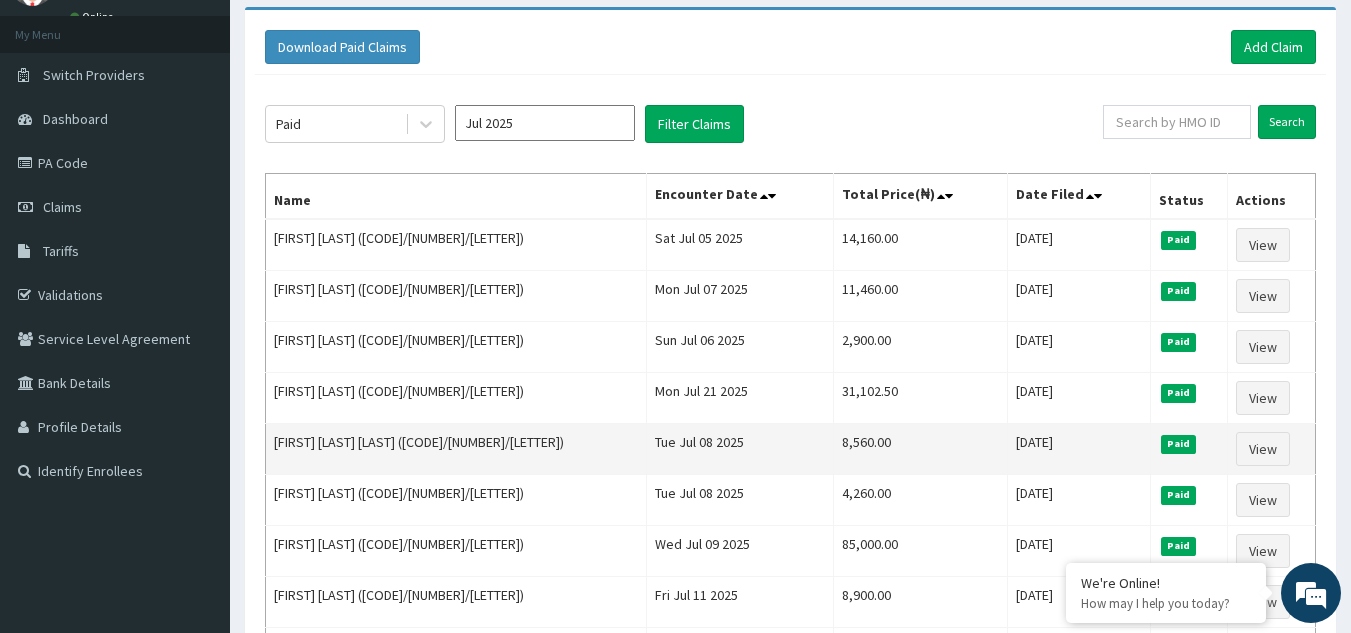 click on "8,560.00" at bounding box center [920, 449] 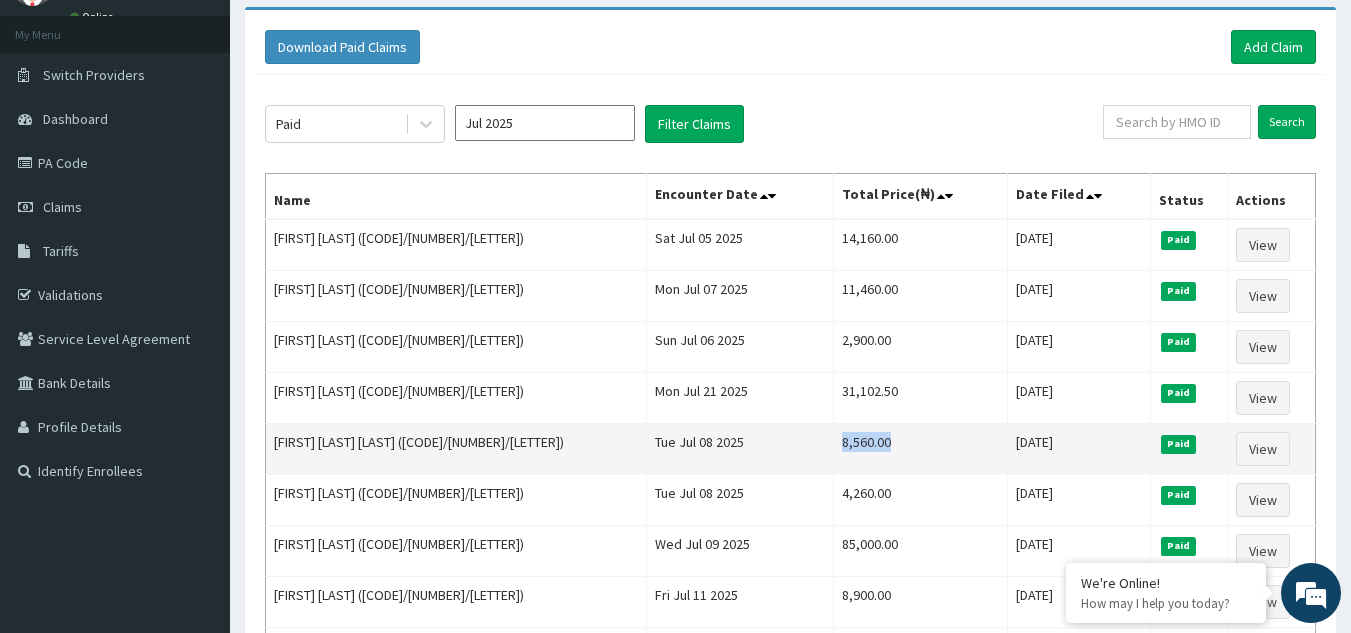 click on "8,560.00" at bounding box center [920, 449] 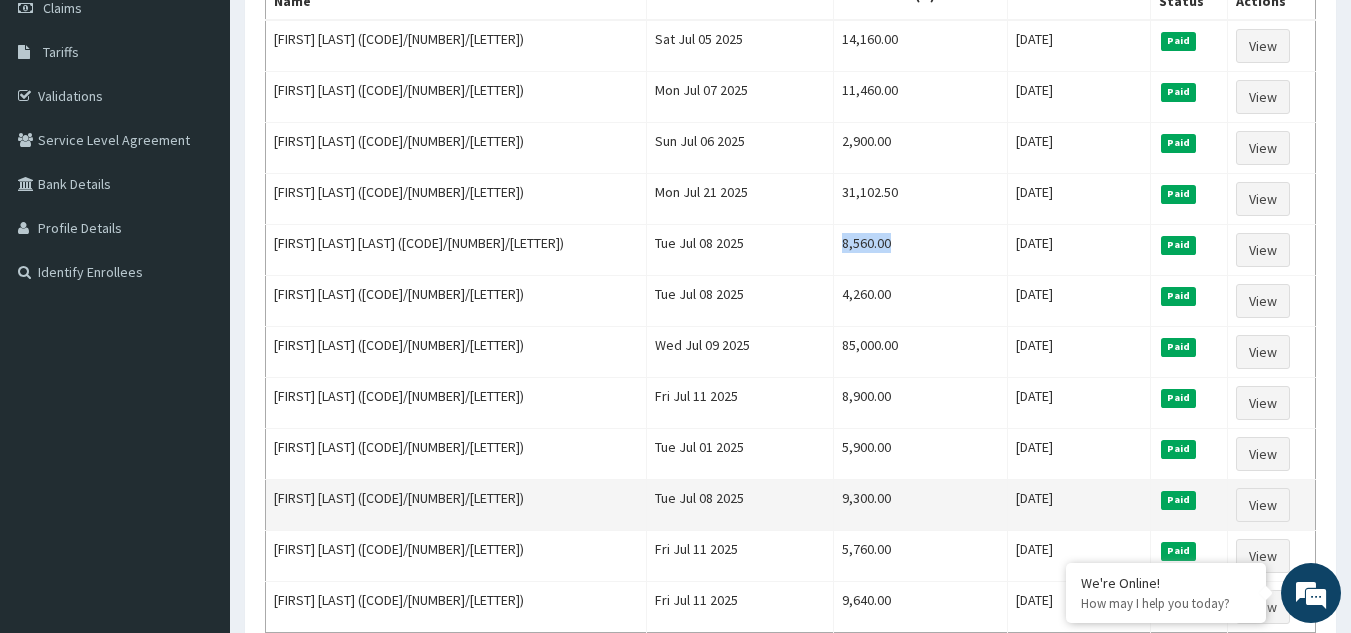 scroll, scrollTop: 299, scrollLeft: 0, axis: vertical 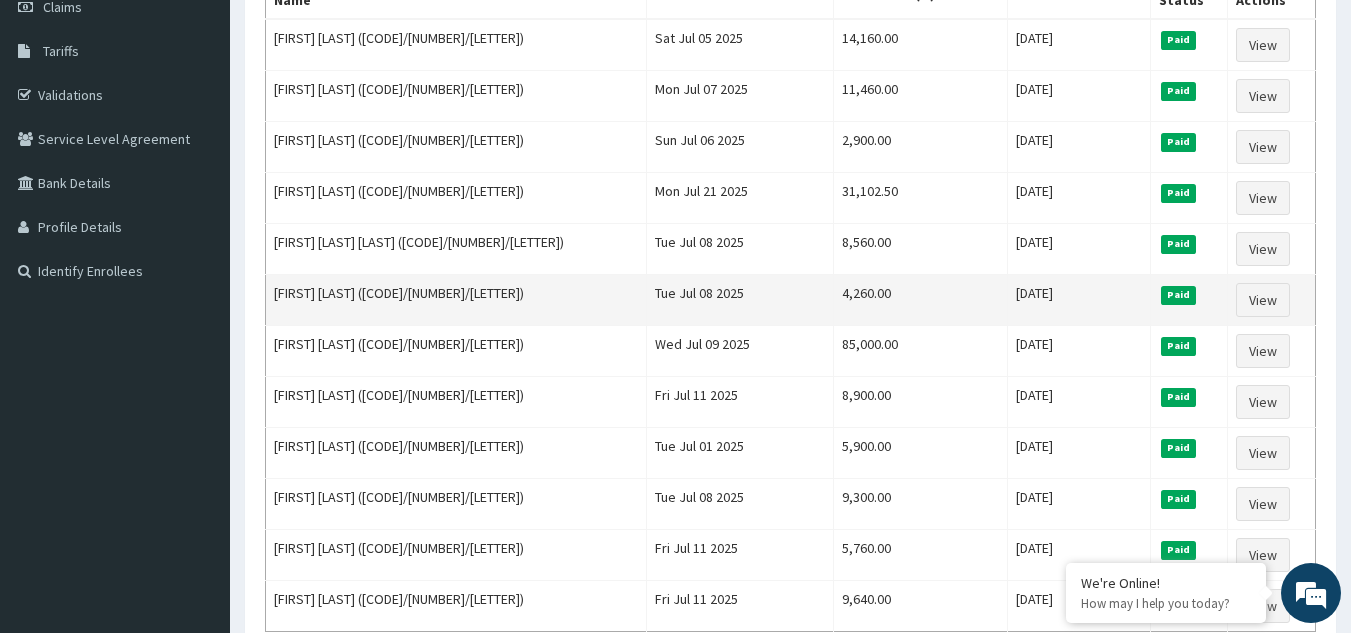 click on "4,260.00" at bounding box center (920, 300) 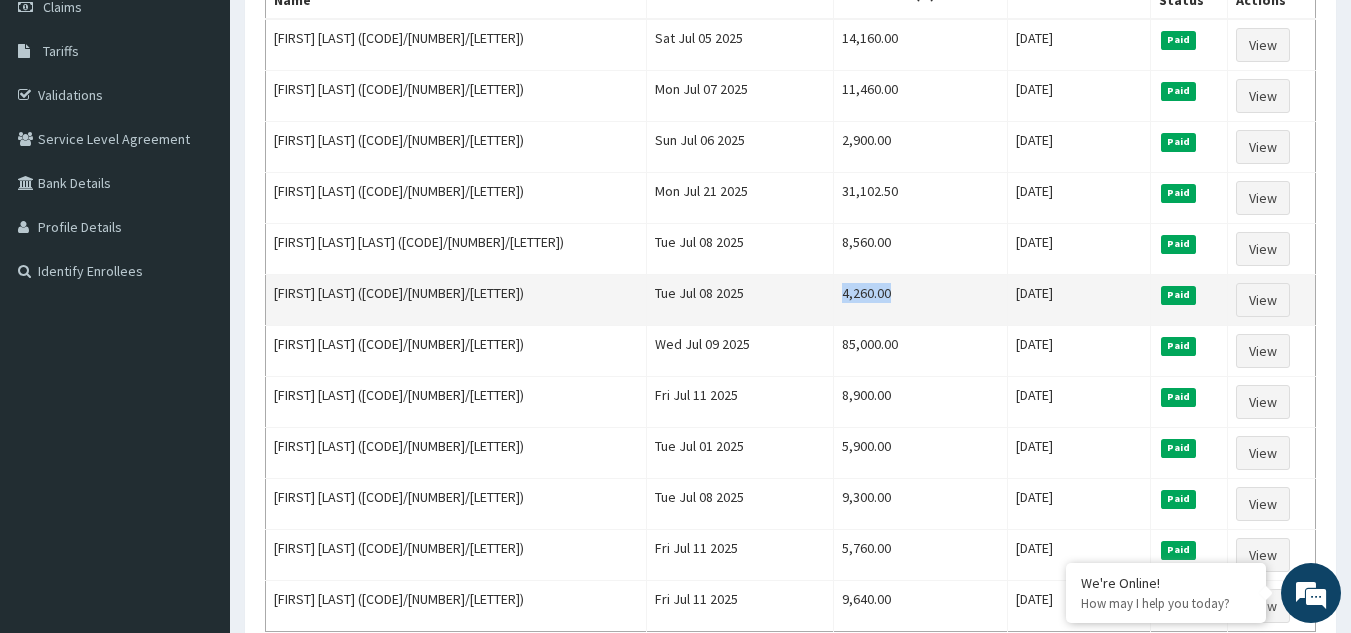 click on "4,260.00" at bounding box center [920, 300] 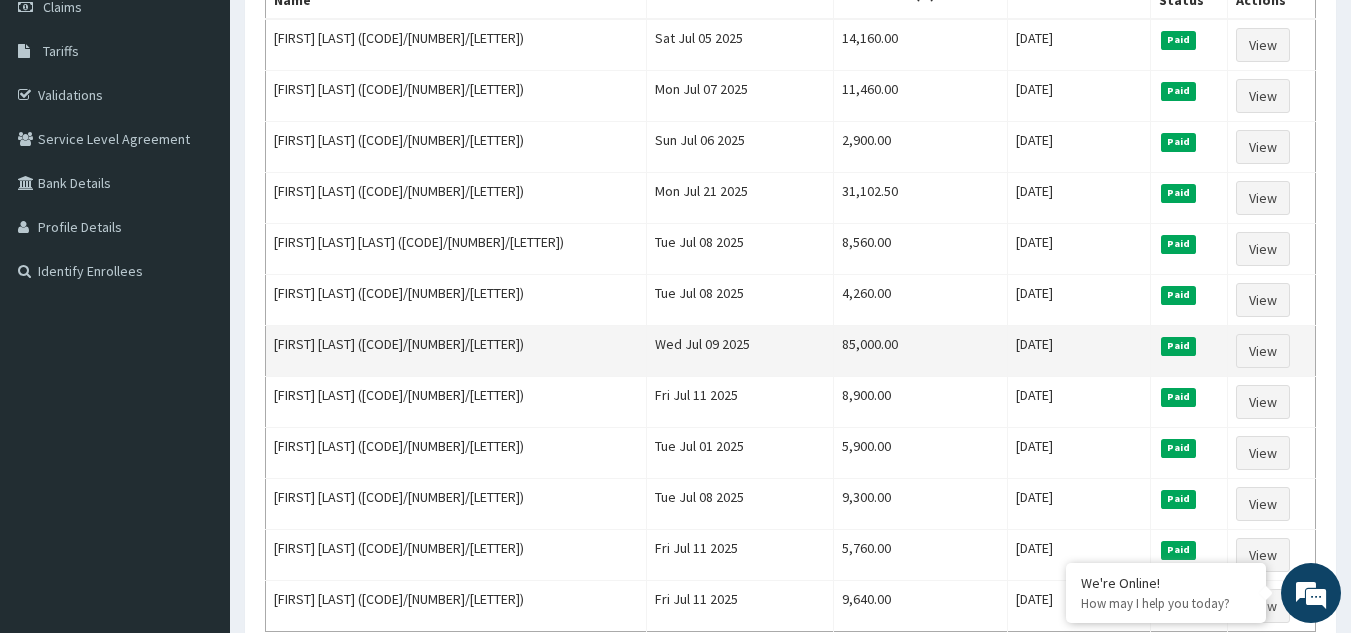 click on "85,000.00" at bounding box center (920, 351) 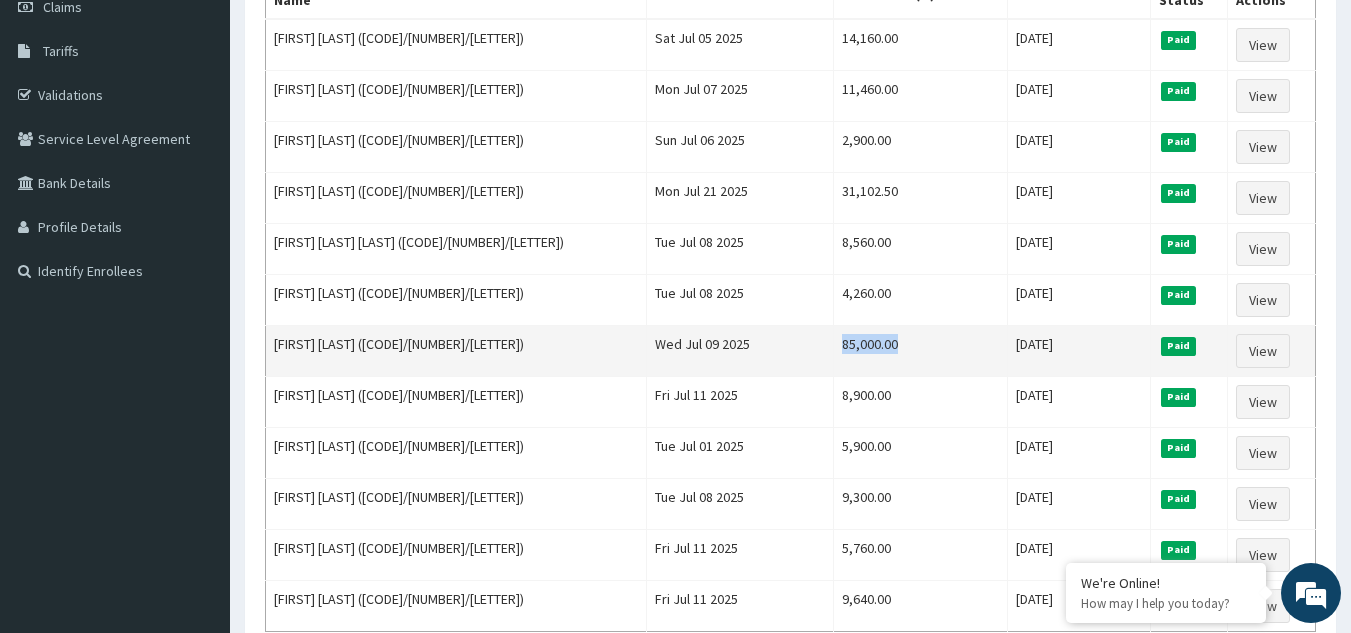 click on "85,000.00" at bounding box center (920, 351) 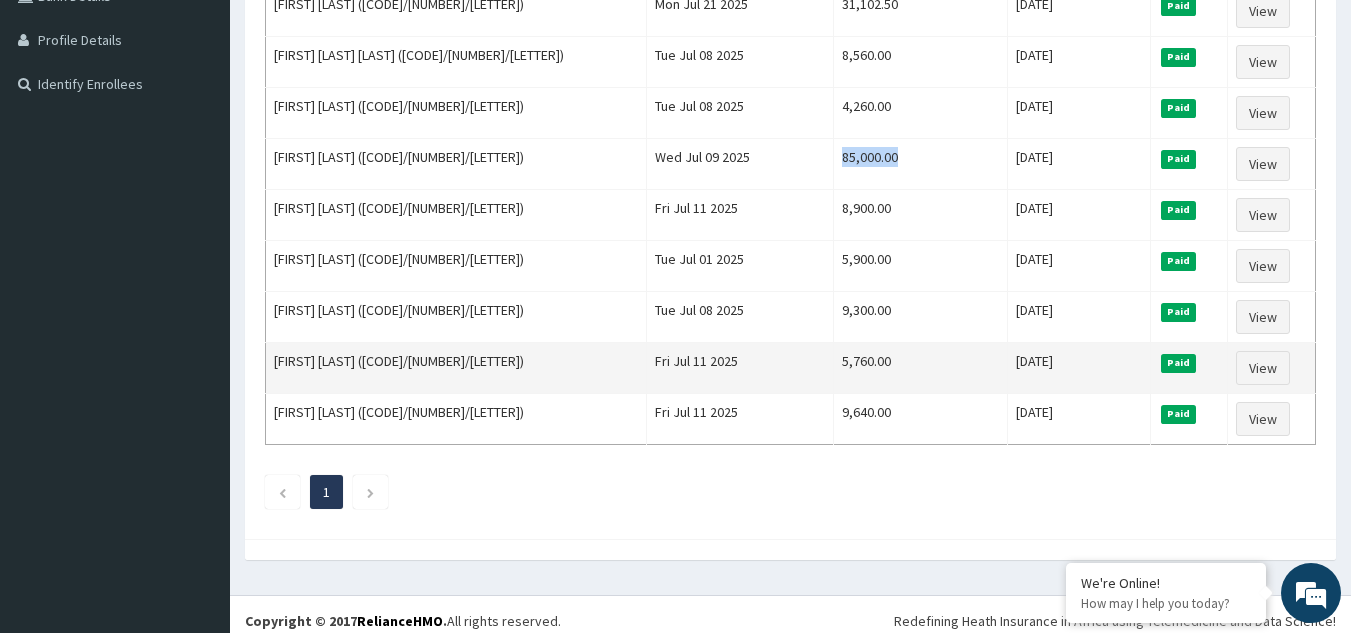 scroll, scrollTop: 499, scrollLeft: 0, axis: vertical 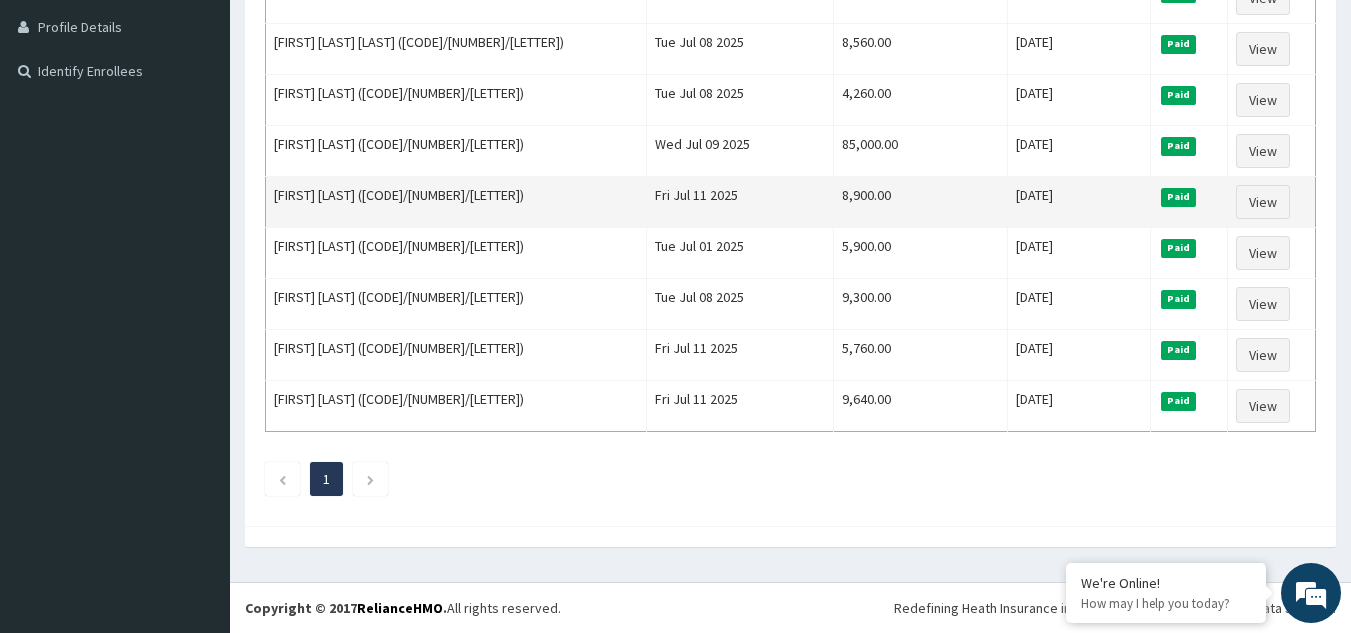 click on "8,900.00" at bounding box center [920, 202] 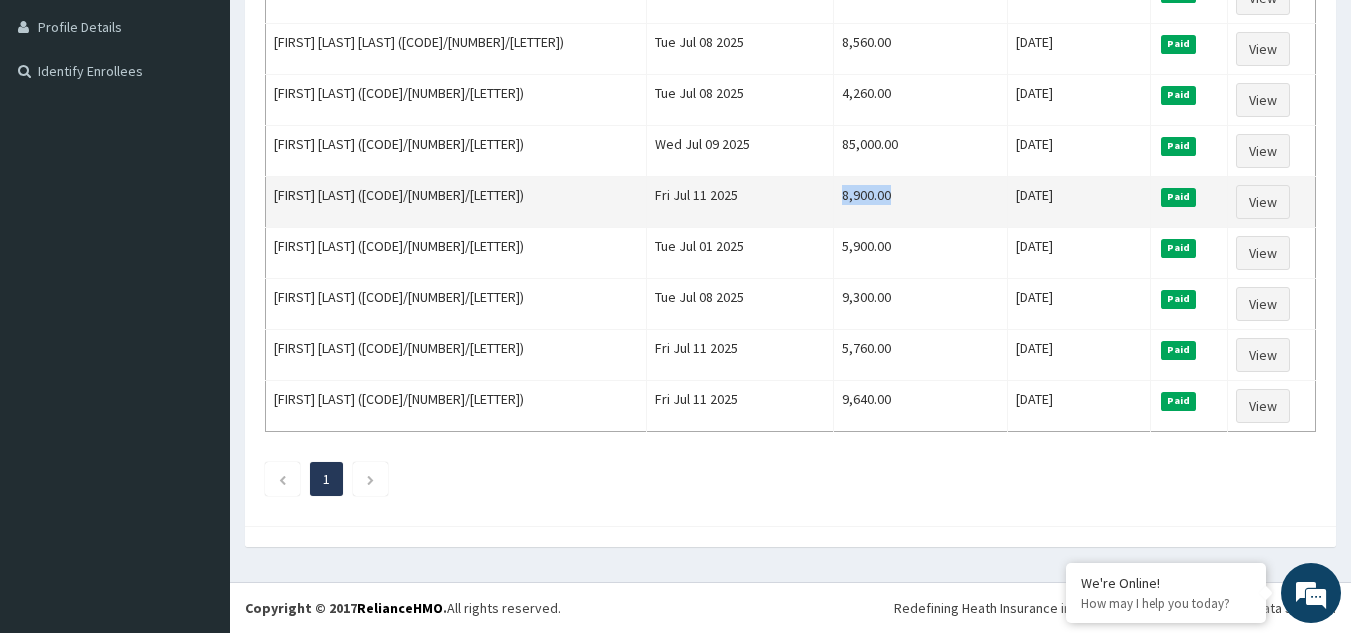 click on "8,900.00" at bounding box center [920, 202] 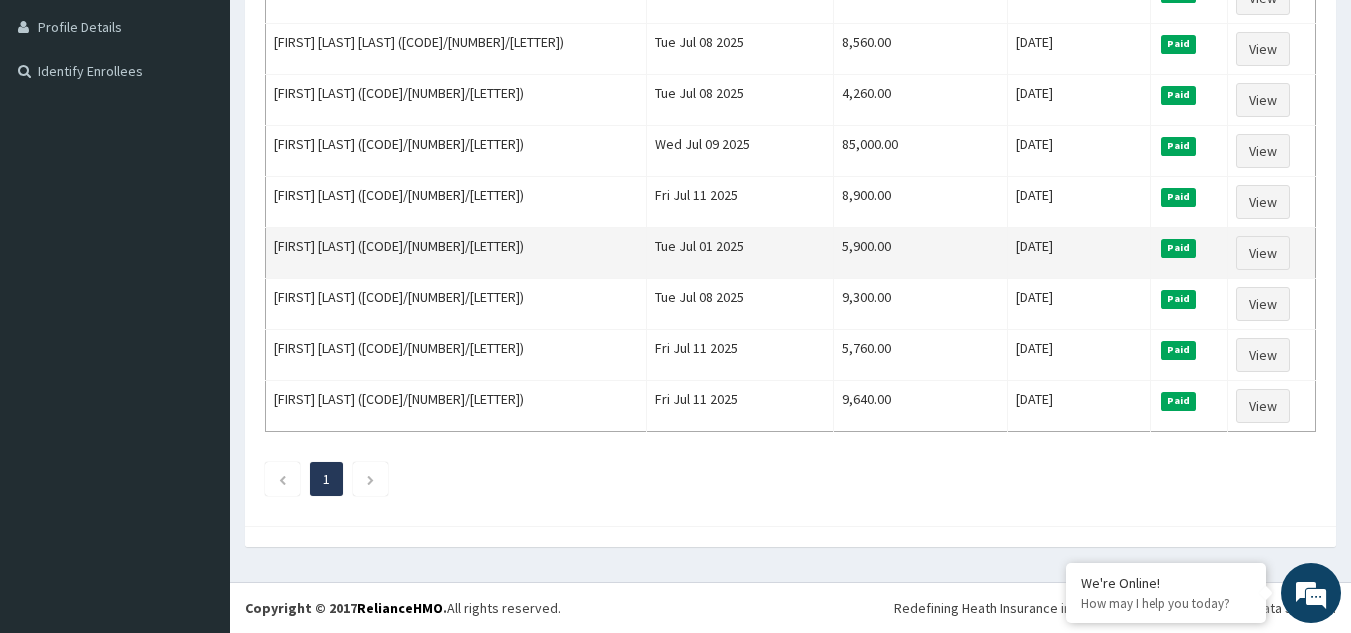click on "5,900.00" at bounding box center [920, 253] 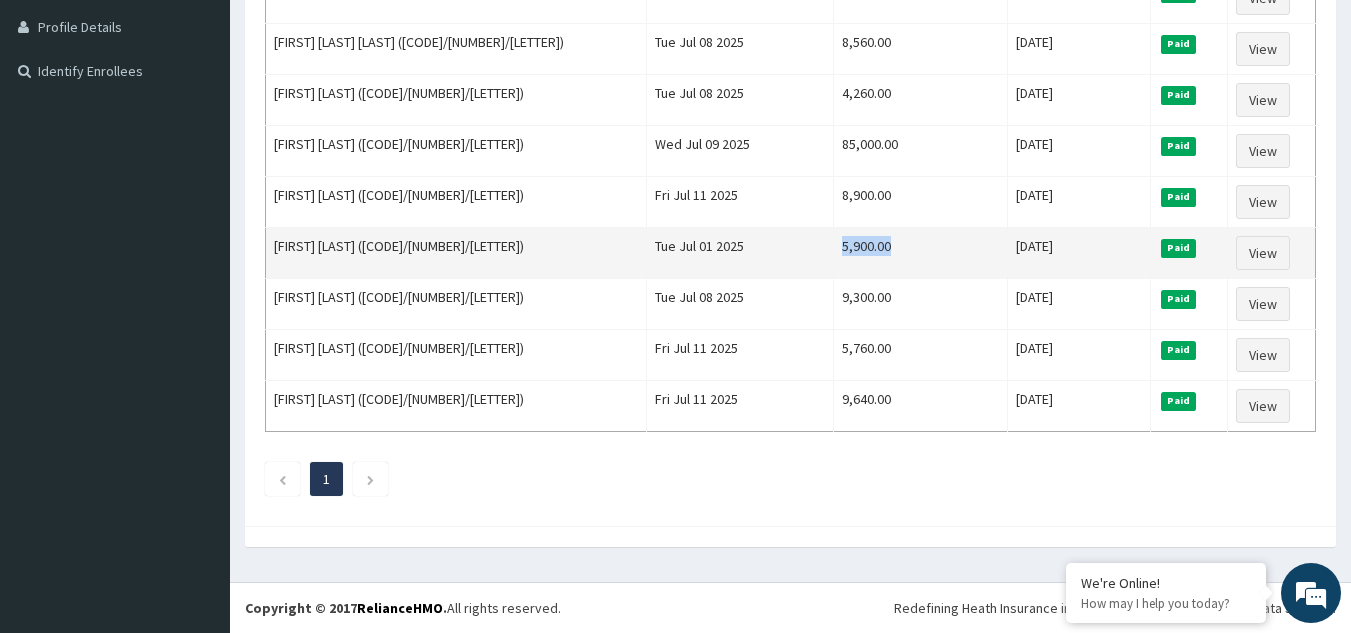 click on "5,900.00" at bounding box center [920, 253] 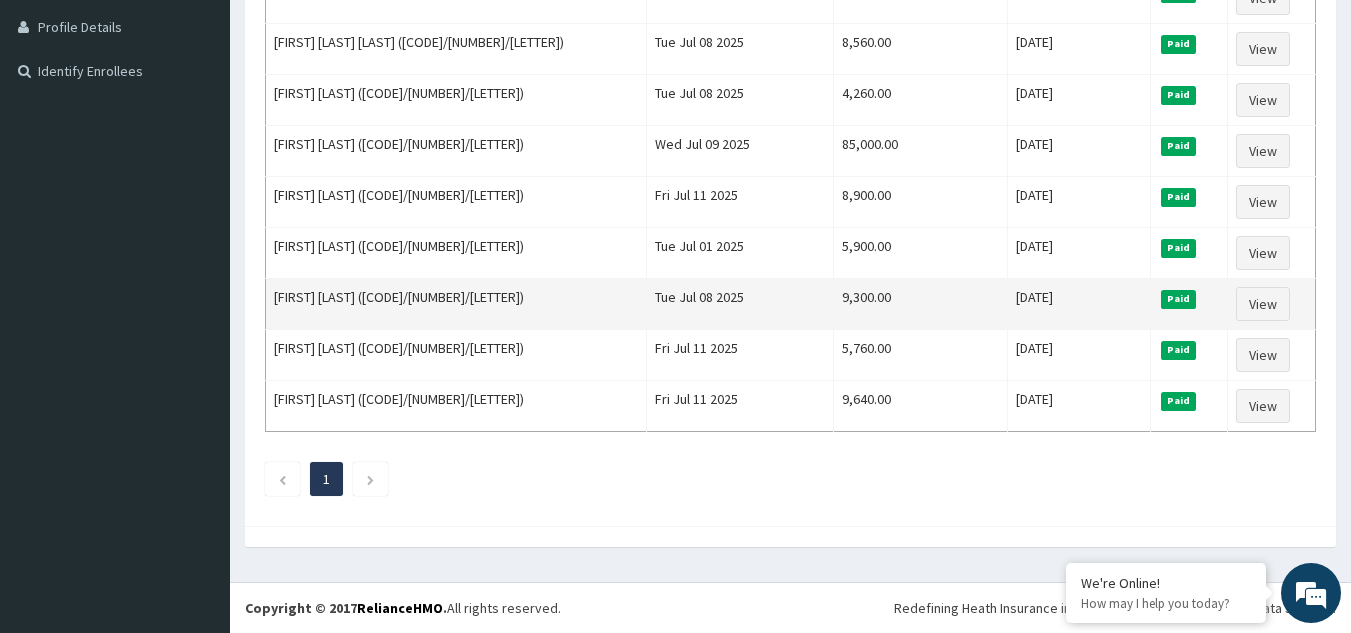 click on "9,300.00" at bounding box center [920, 304] 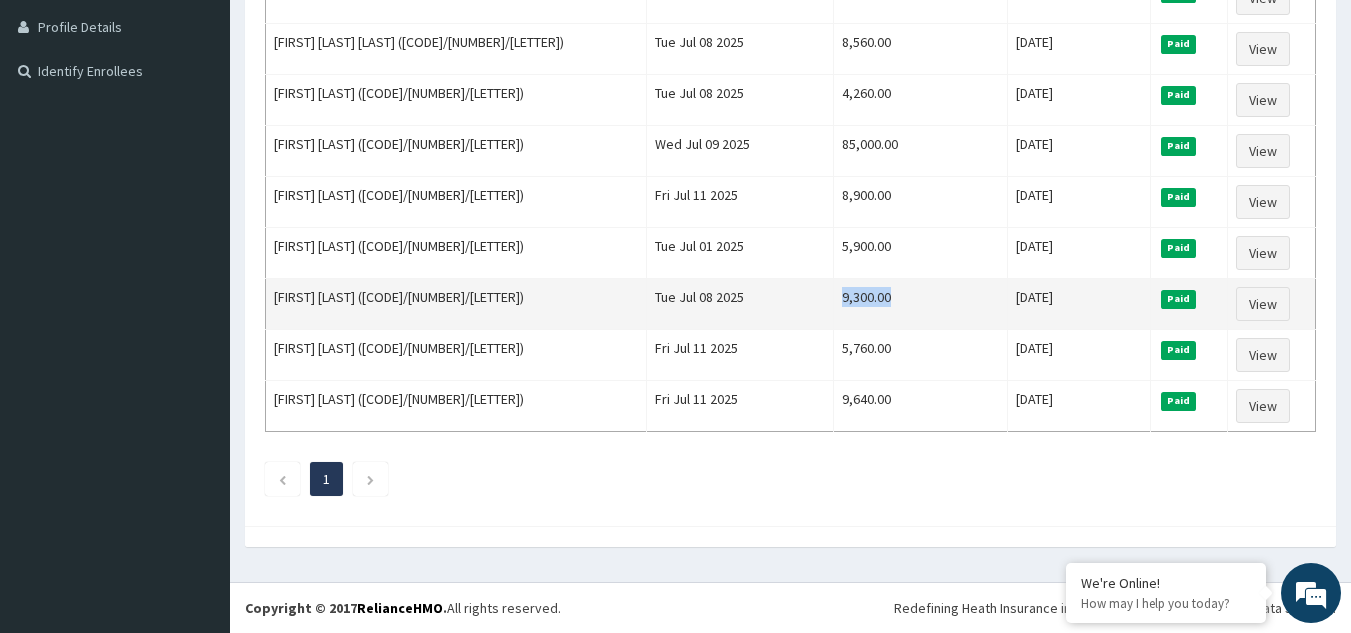 click on "9,300.00" at bounding box center [920, 304] 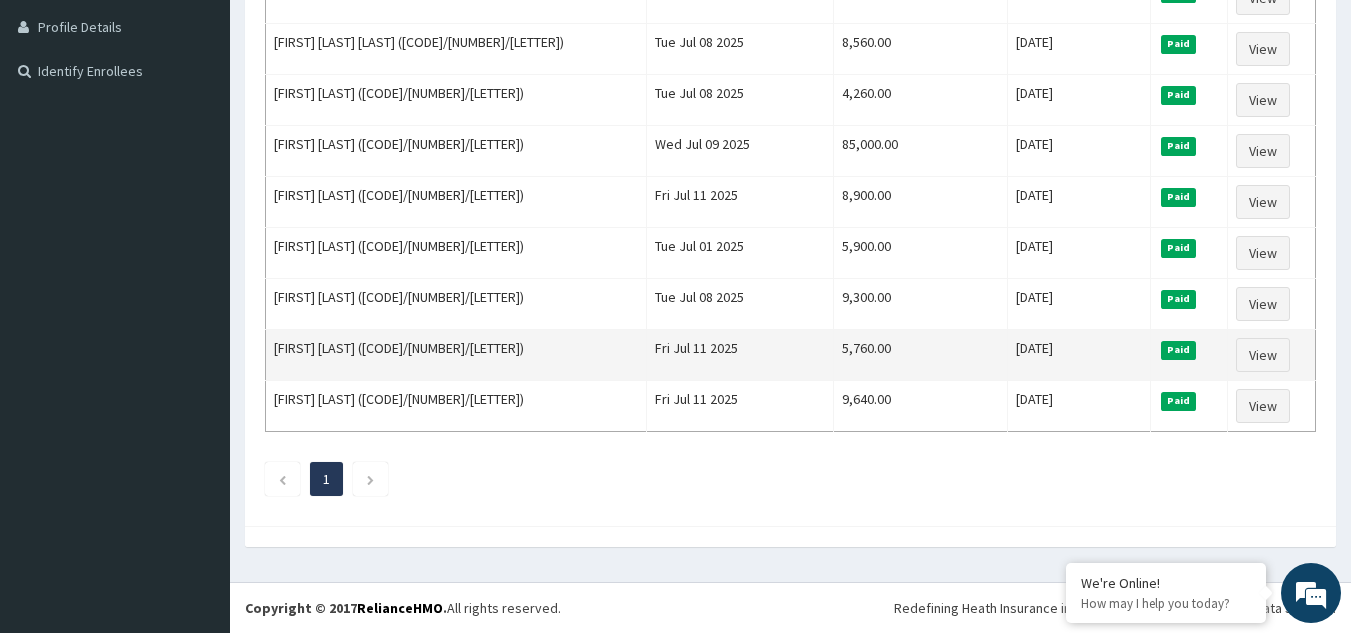 click on "5,760.00" at bounding box center [920, 355] 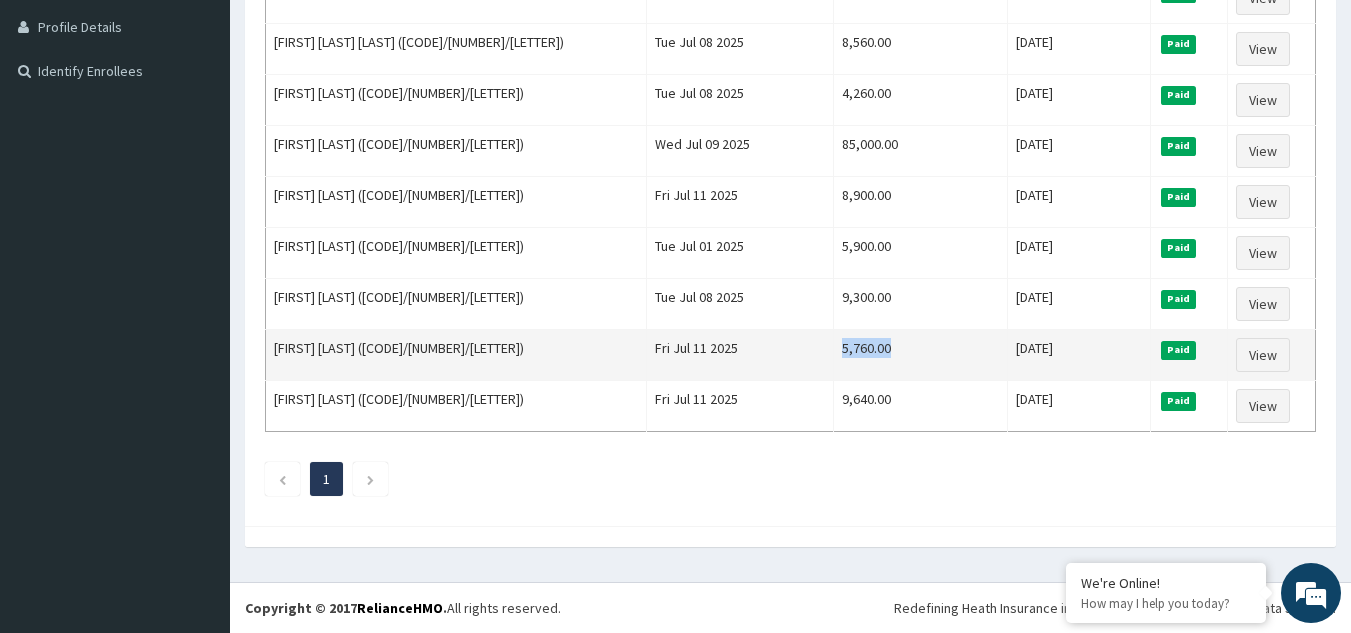 click on "5,760.00" at bounding box center (920, 355) 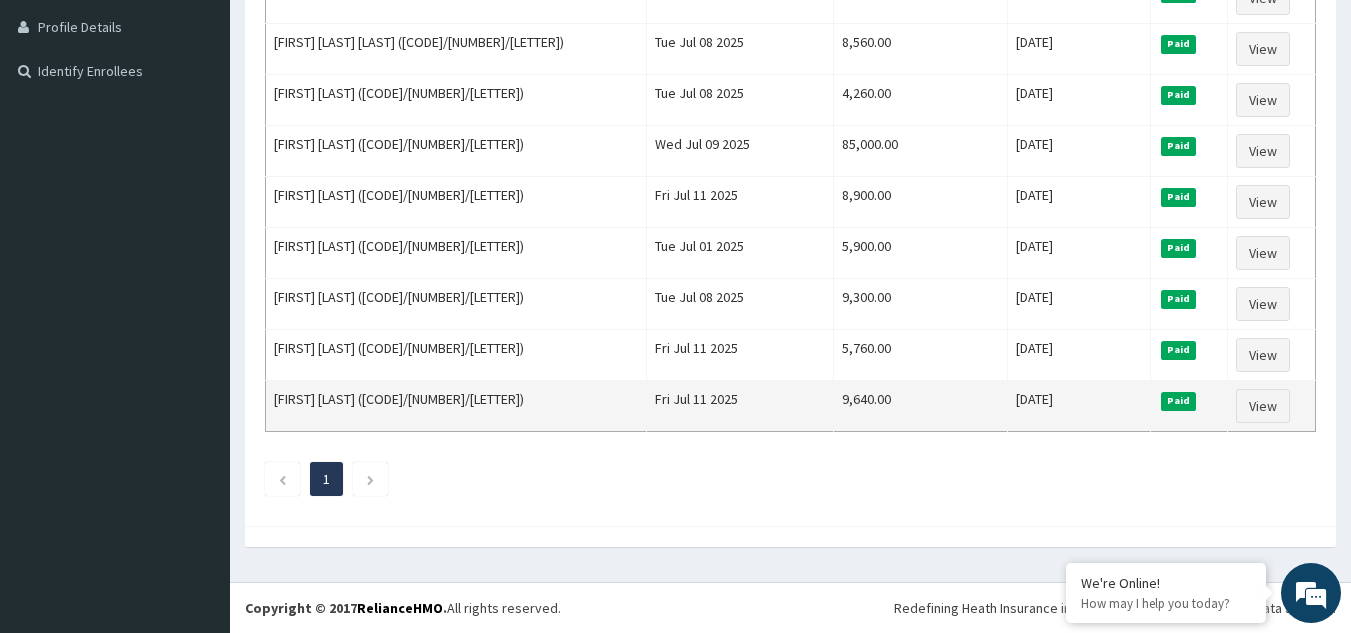 click on "9,640.00" at bounding box center (920, 406) 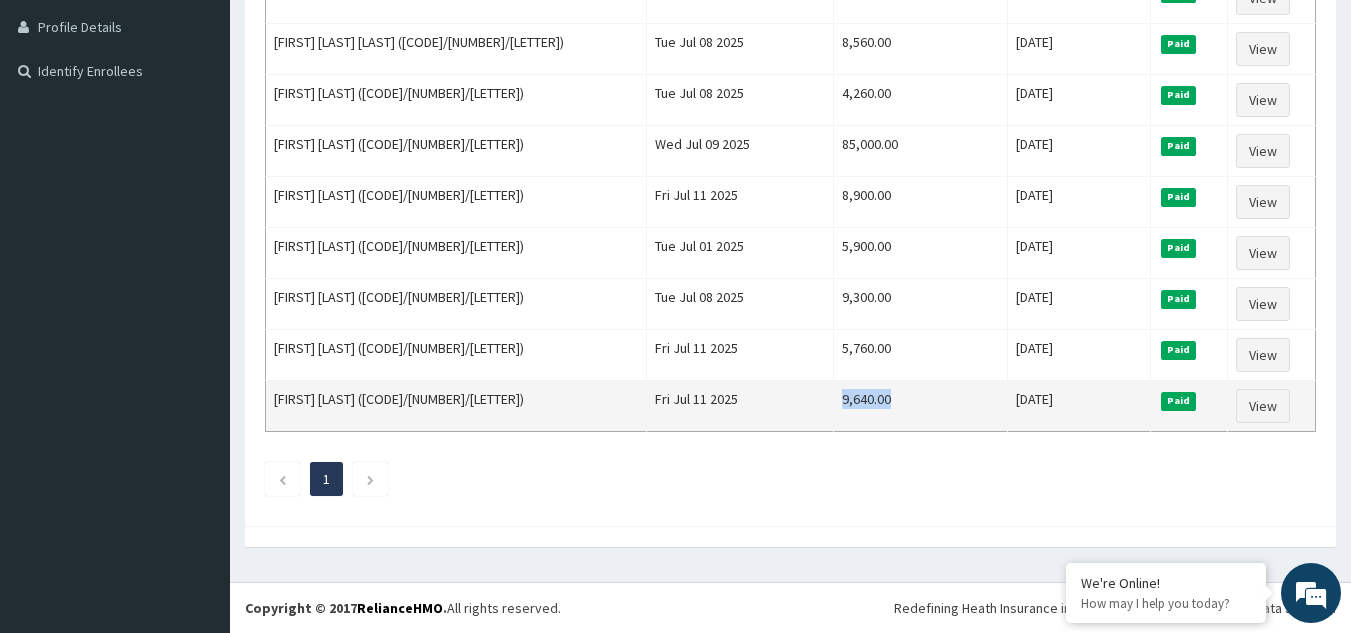 click on "9,640.00" at bounding box center (920, 406) 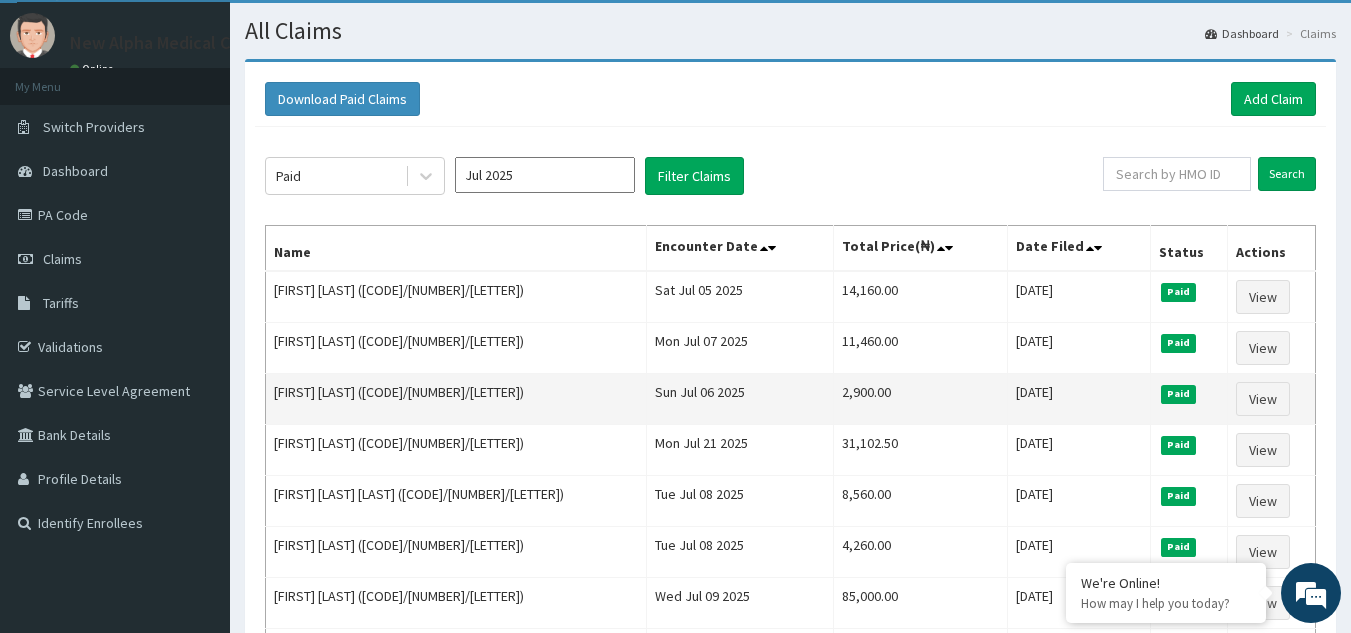 scroll, scrollTop: 0, scrollLeft: 0, axis: both 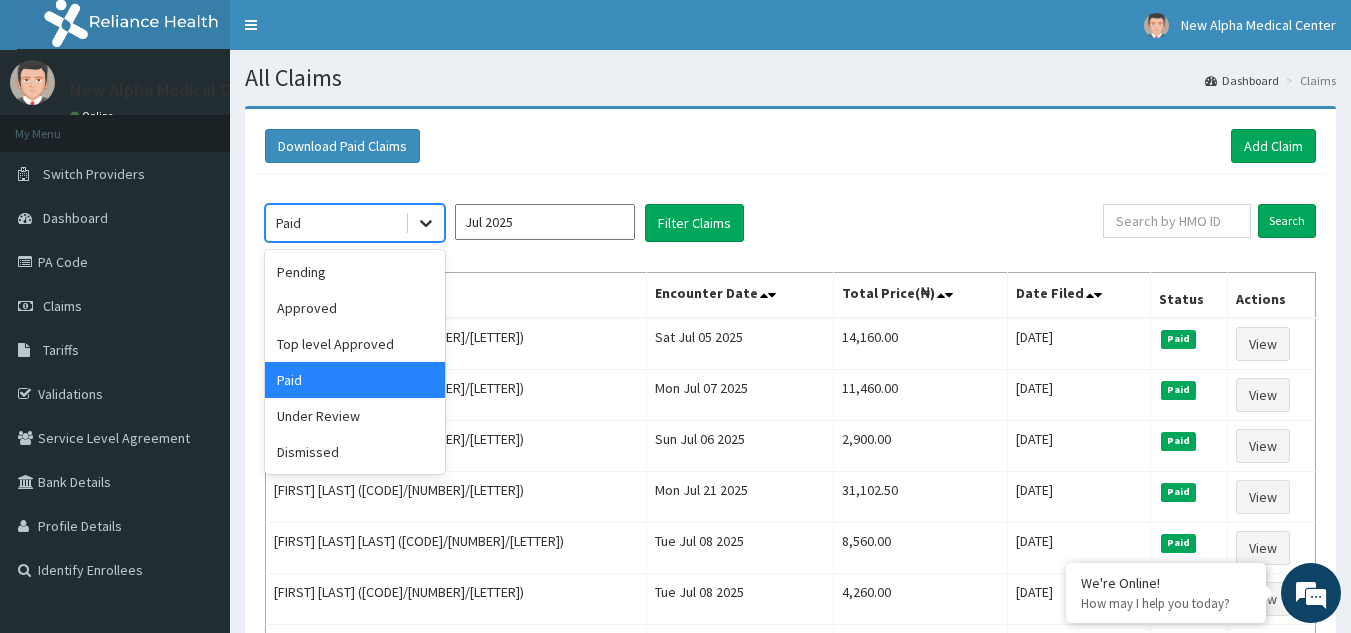 click 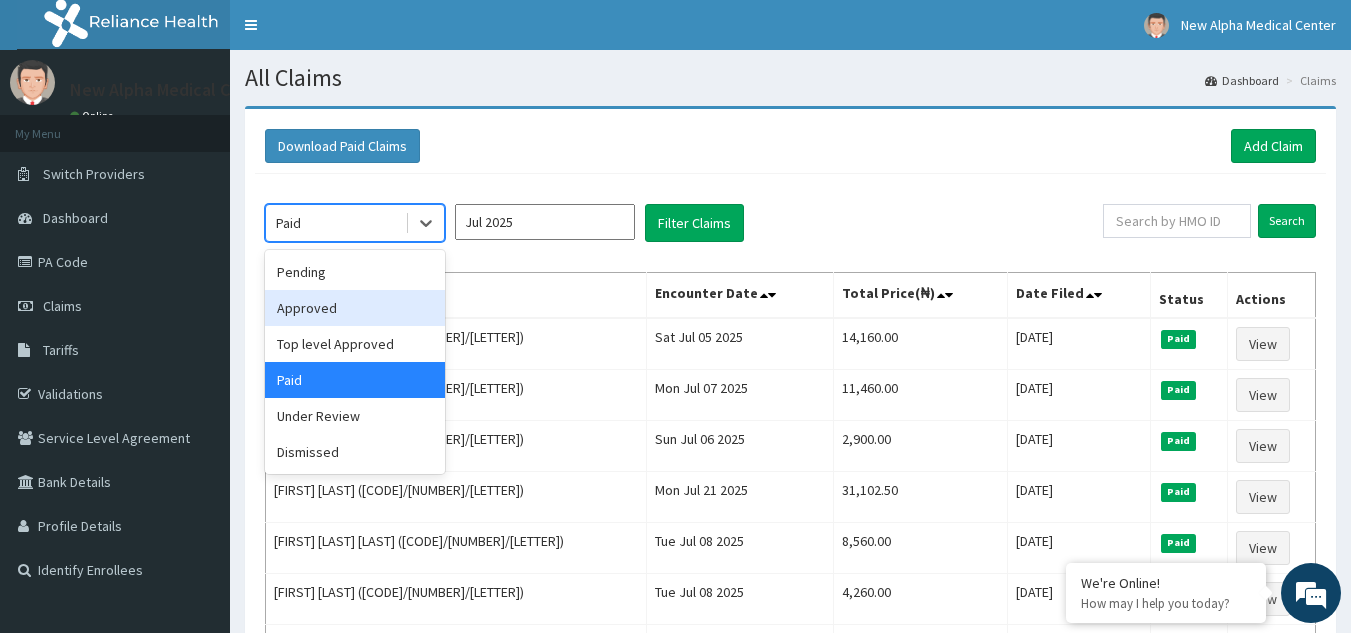 click on "Approved" at bounding box center (355, 308) 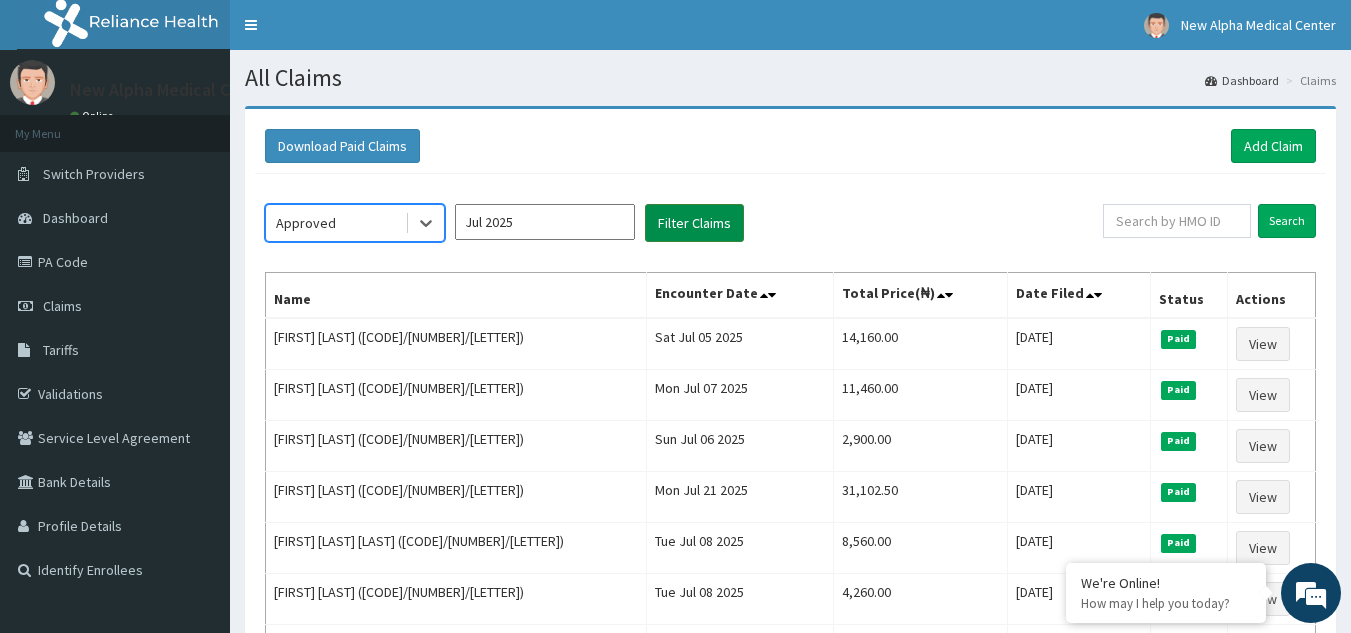 click on "Filter Claims" at bounding box center [694, 223] 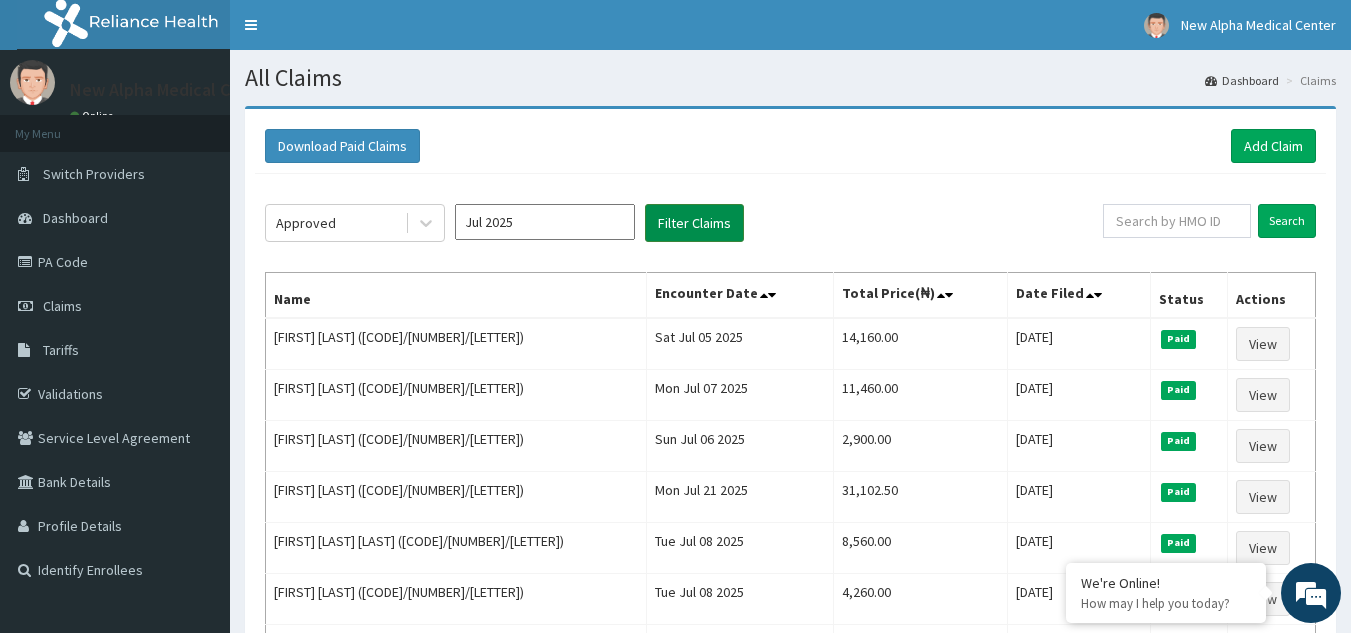 click on "Filter Claims" at bounding box center [694, 223] 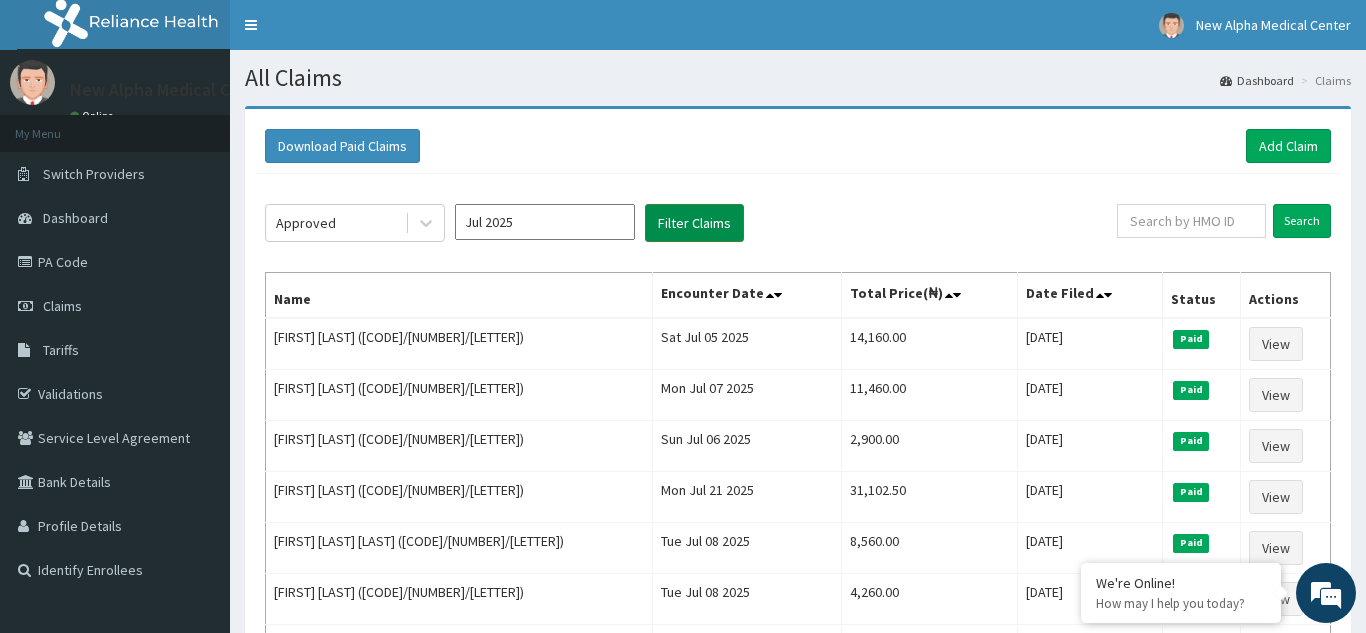 click on "Filter Claims" at bounding box center [694, 223] 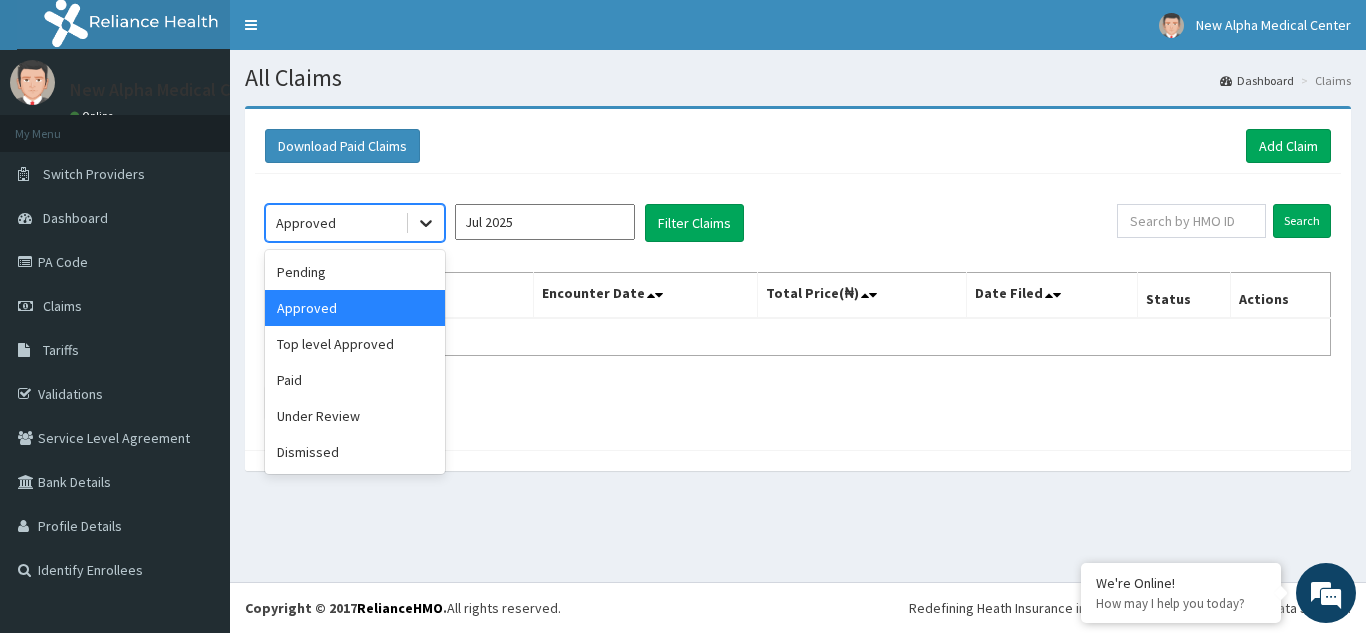 click 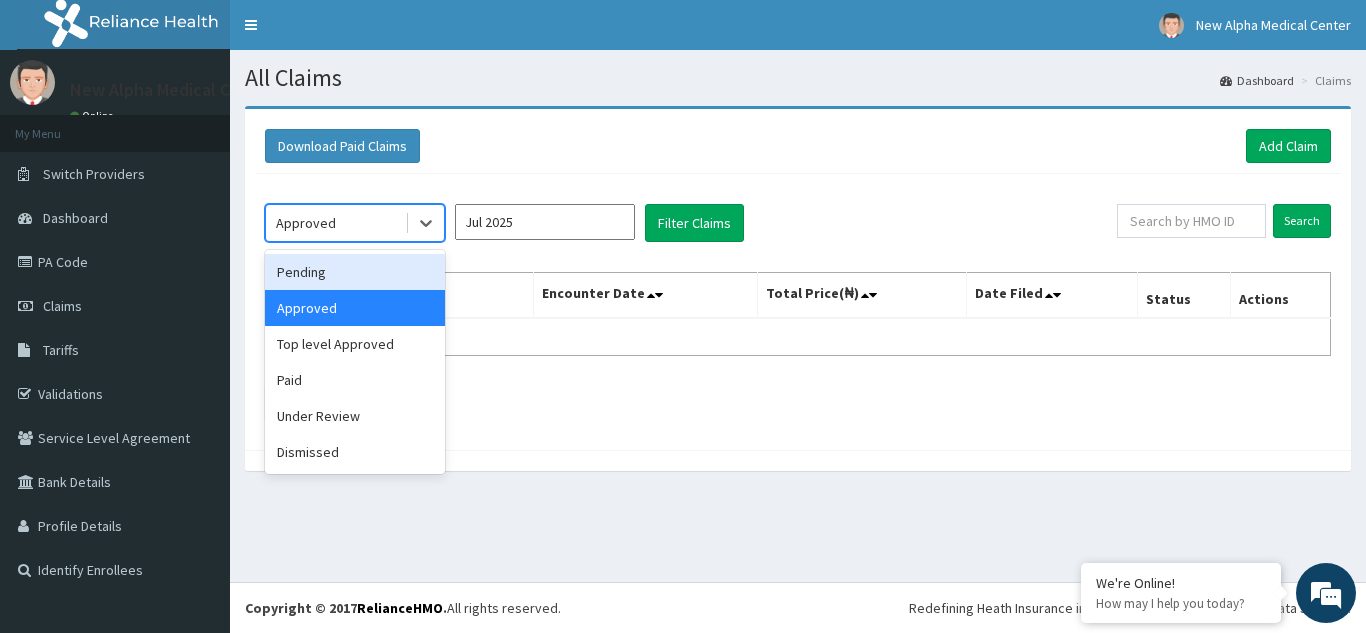 click on "Pending" at bounding box center [355, 272] 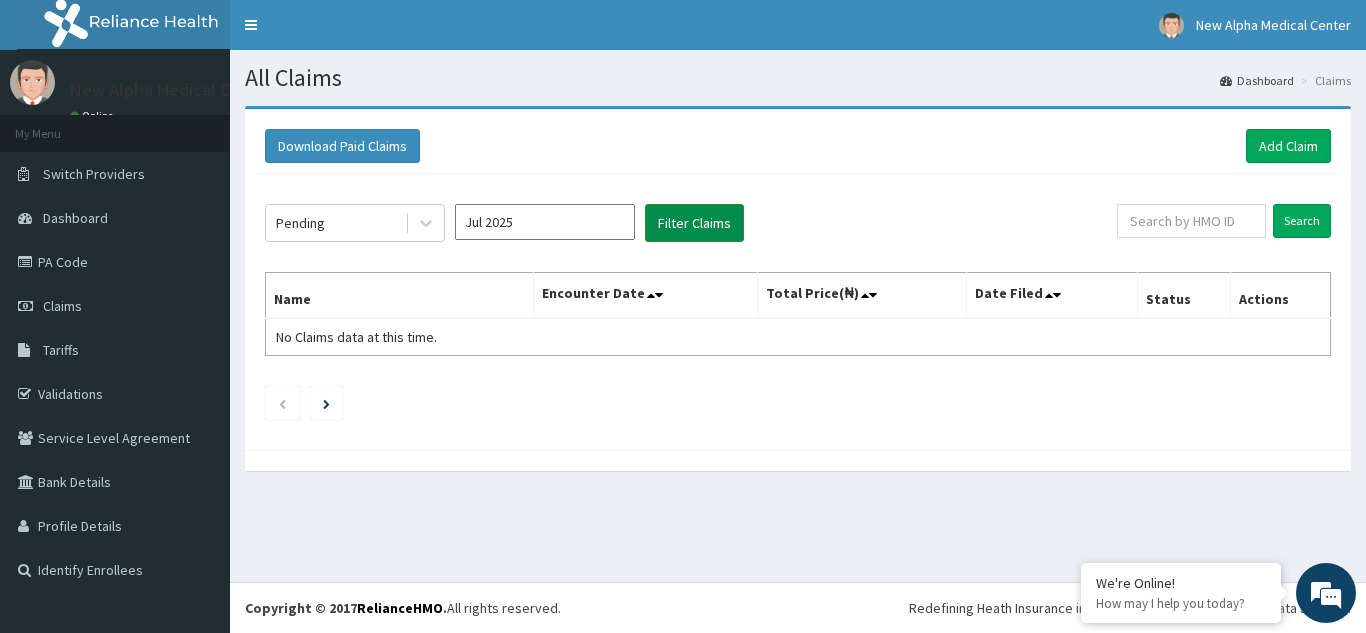 click on "Filter Claims" at bounding box center (694, 223) 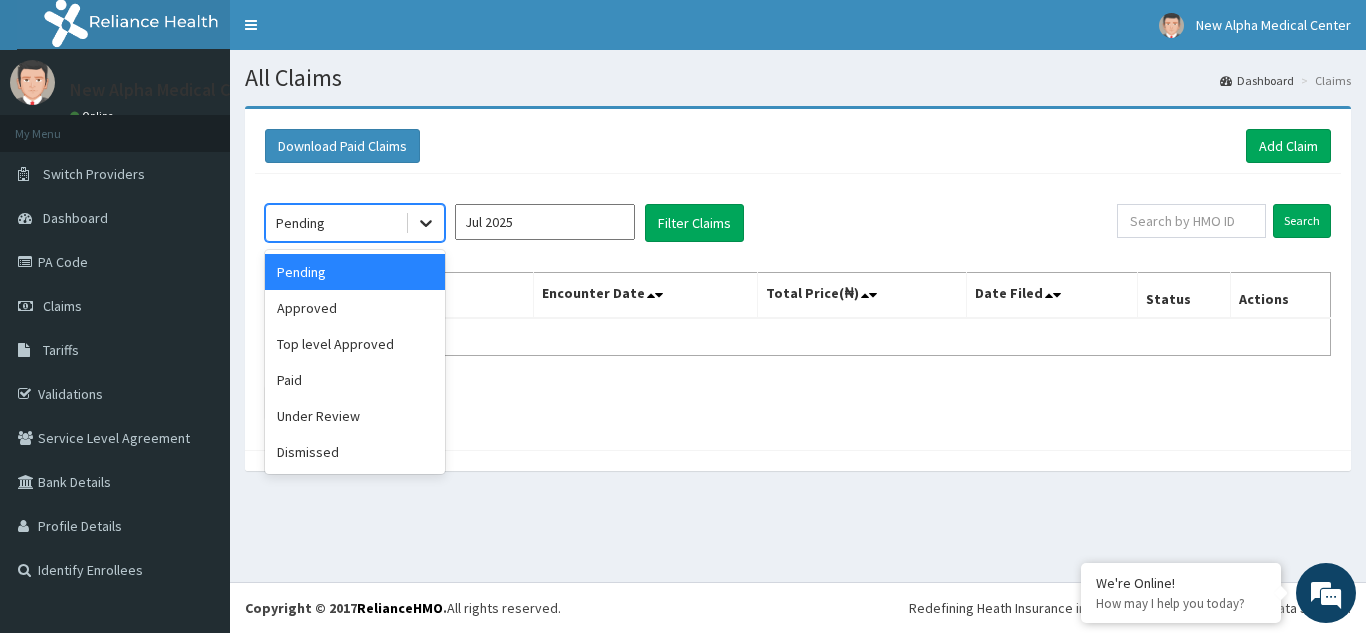 click 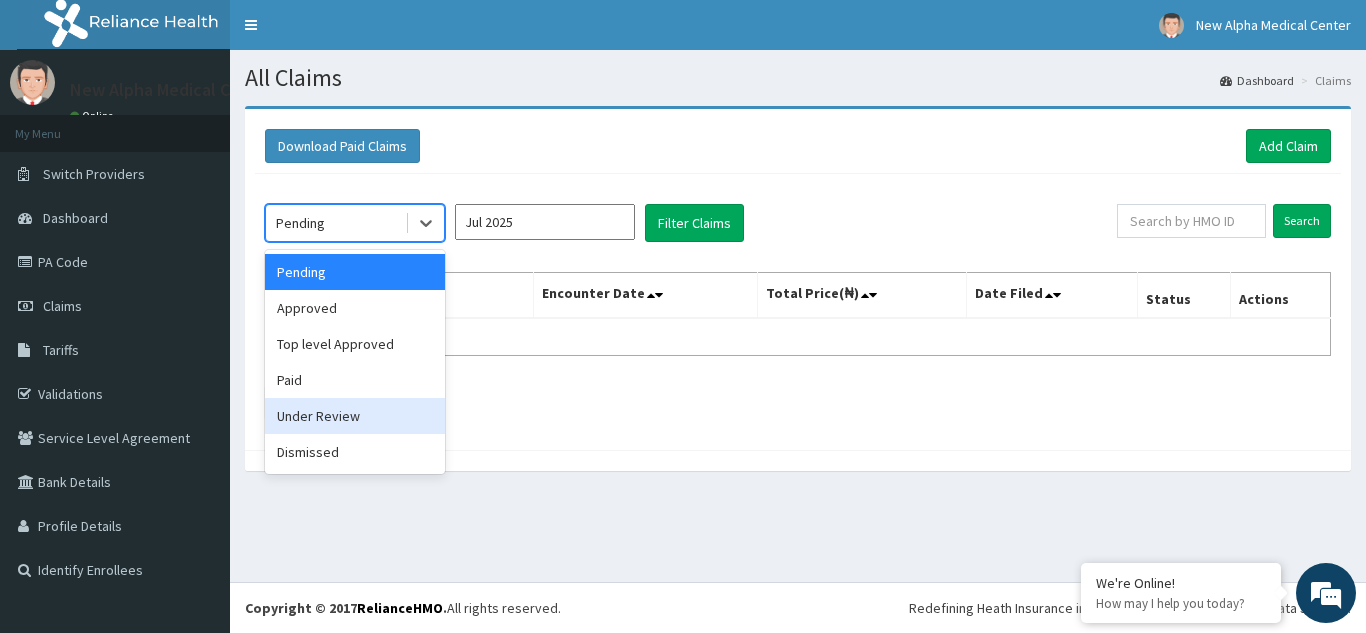 click on "Under Review" at bounding box center [355, 416] 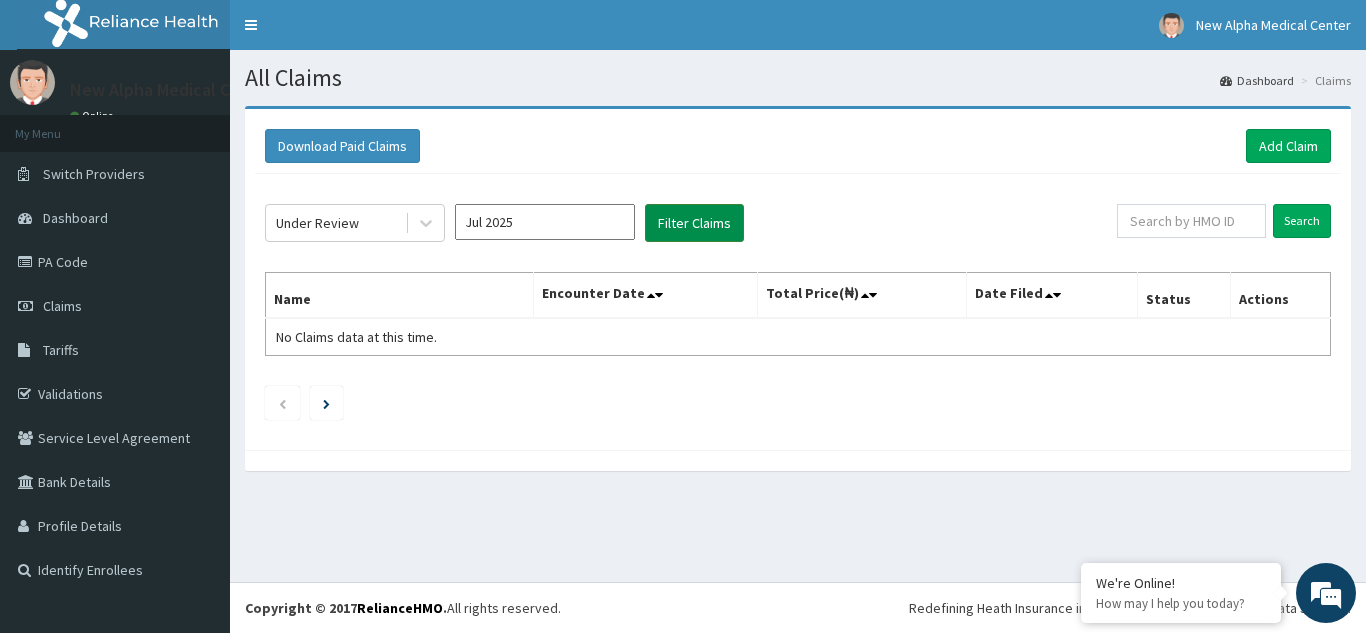 click on "Filter Claims" at bounding box center (694, 223) 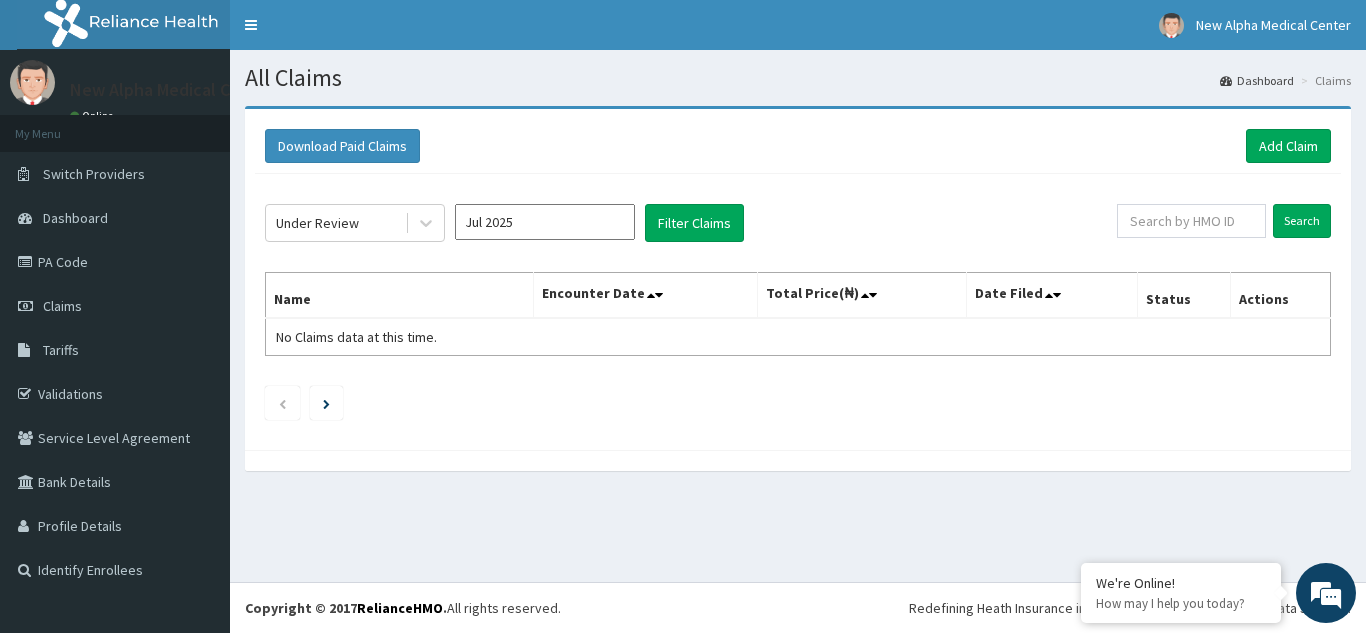 click on "Jul 2025" at bounding box center (545, 222) 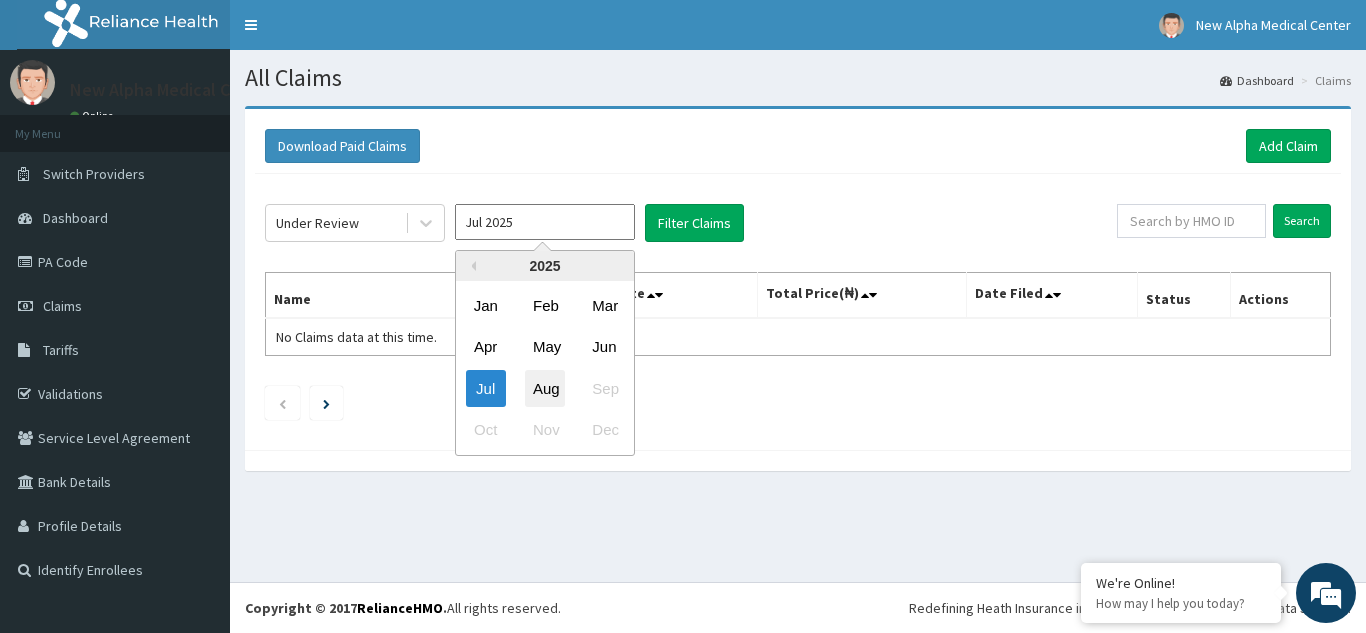 click on "Aug" at bounding box center [545, 388] 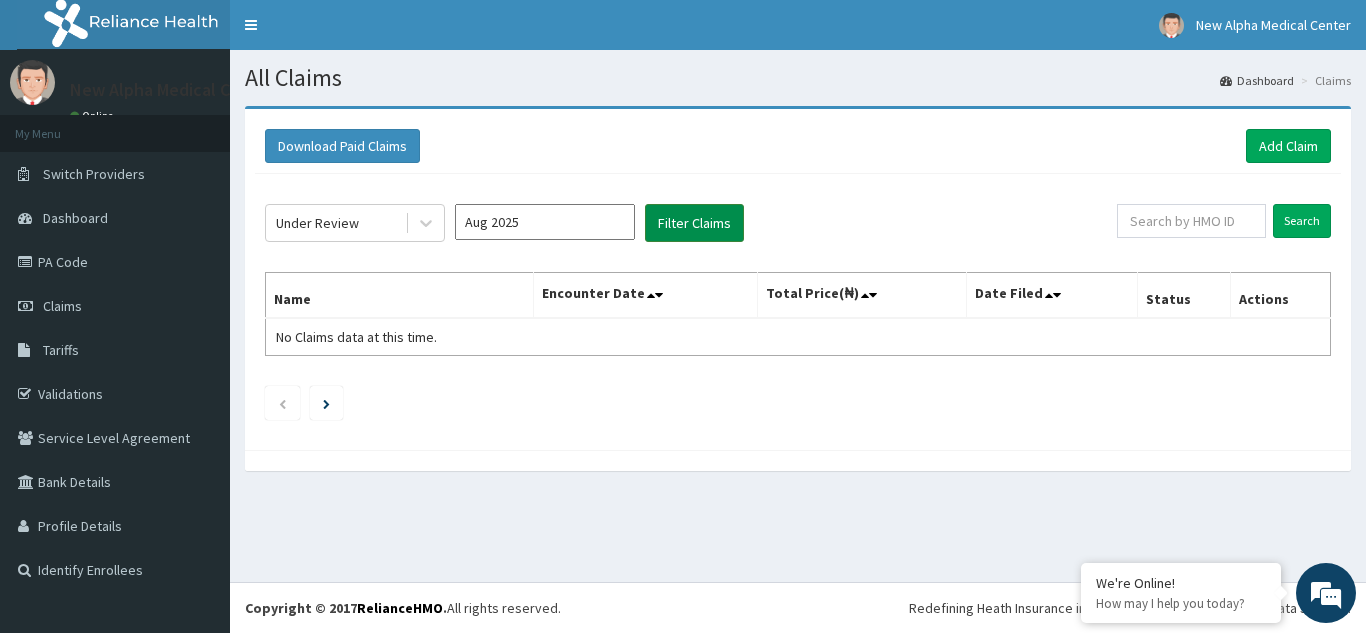 click on "Filter Claims" at bounding box center [694, 223] 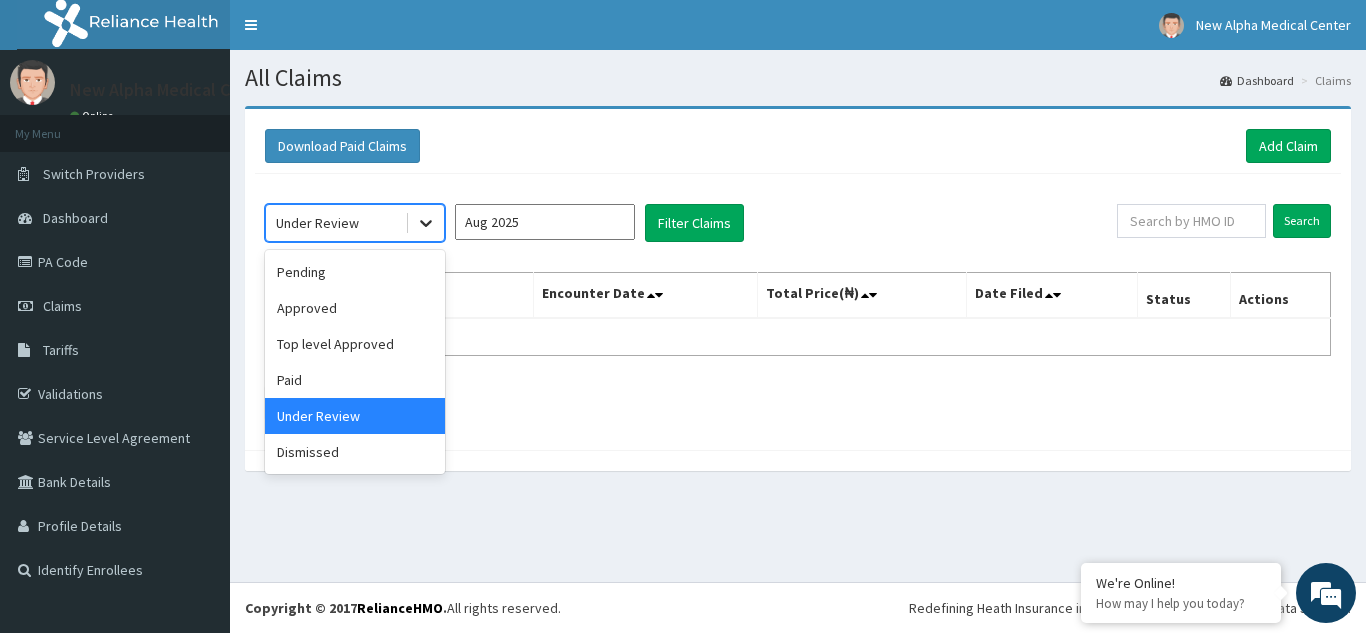 click 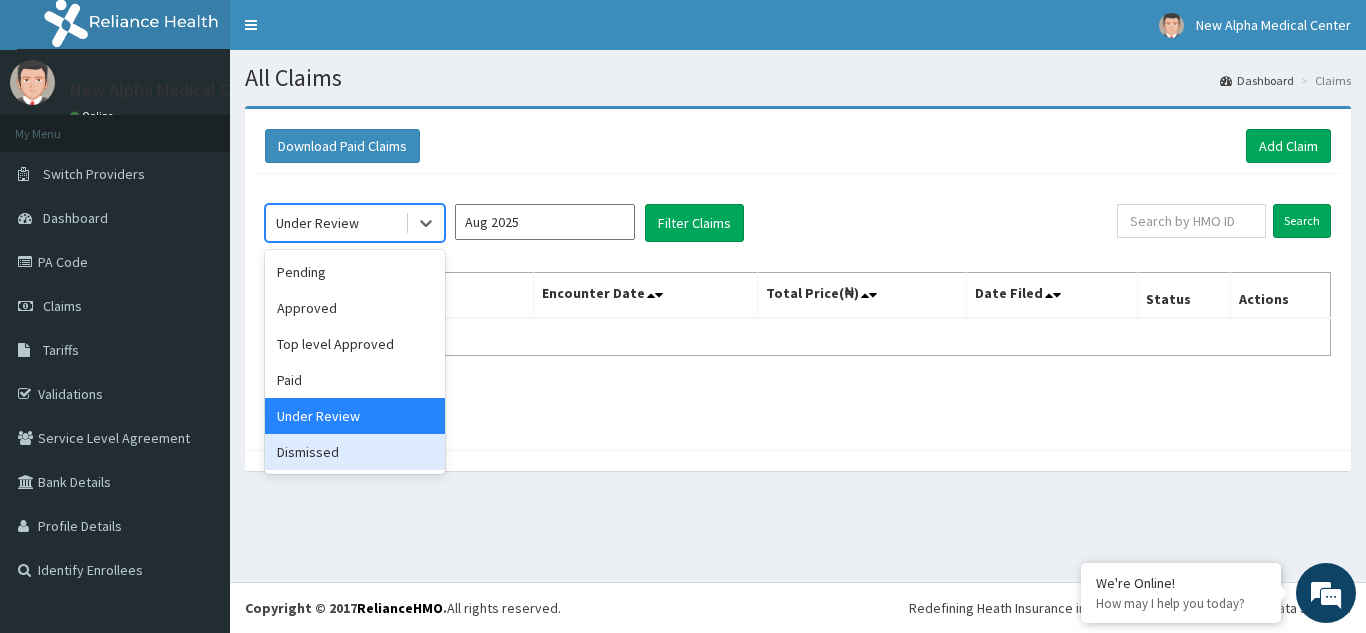 click on "Dismissed" at bounding box center [355, 452] 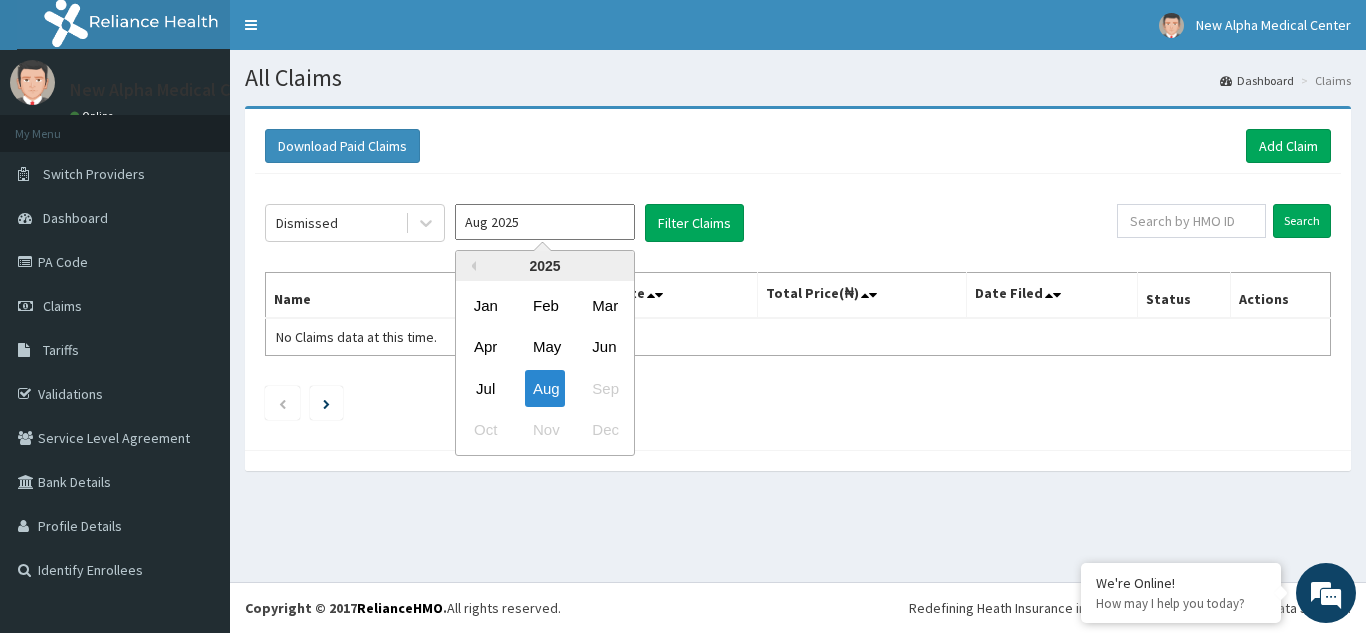 click on "Aug 2025" at bounding box center [545, 222] 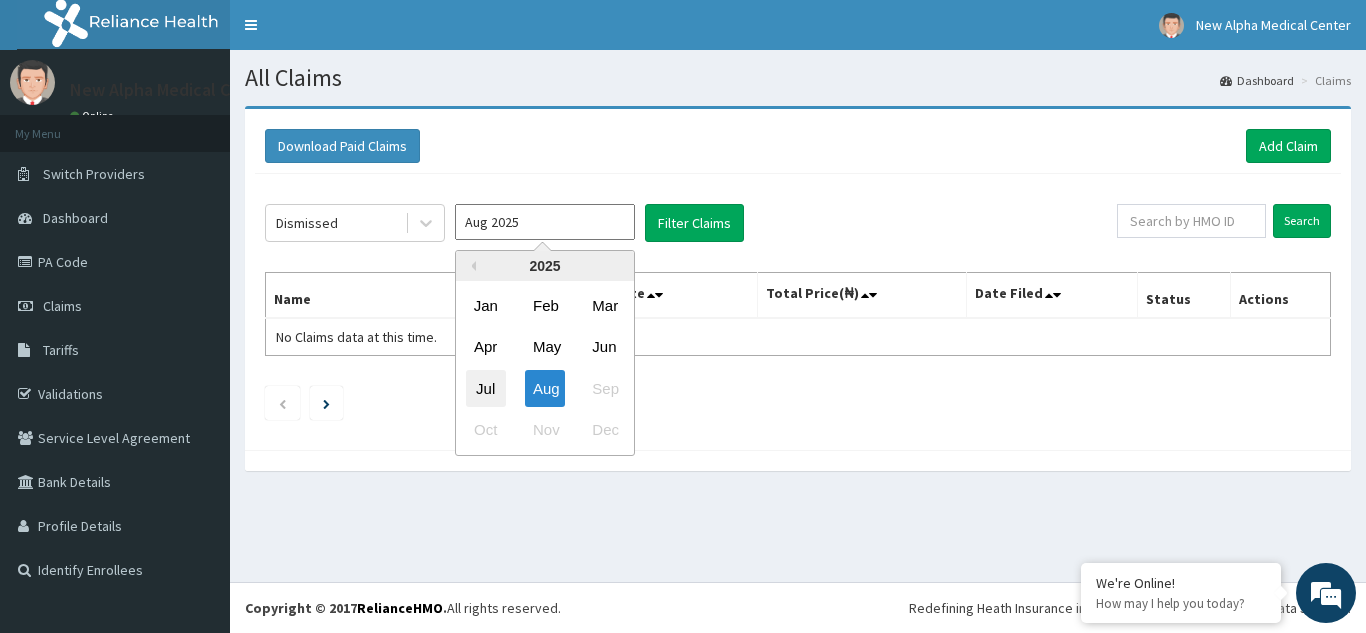 click on "Jul" at bounding box center (486, 388) 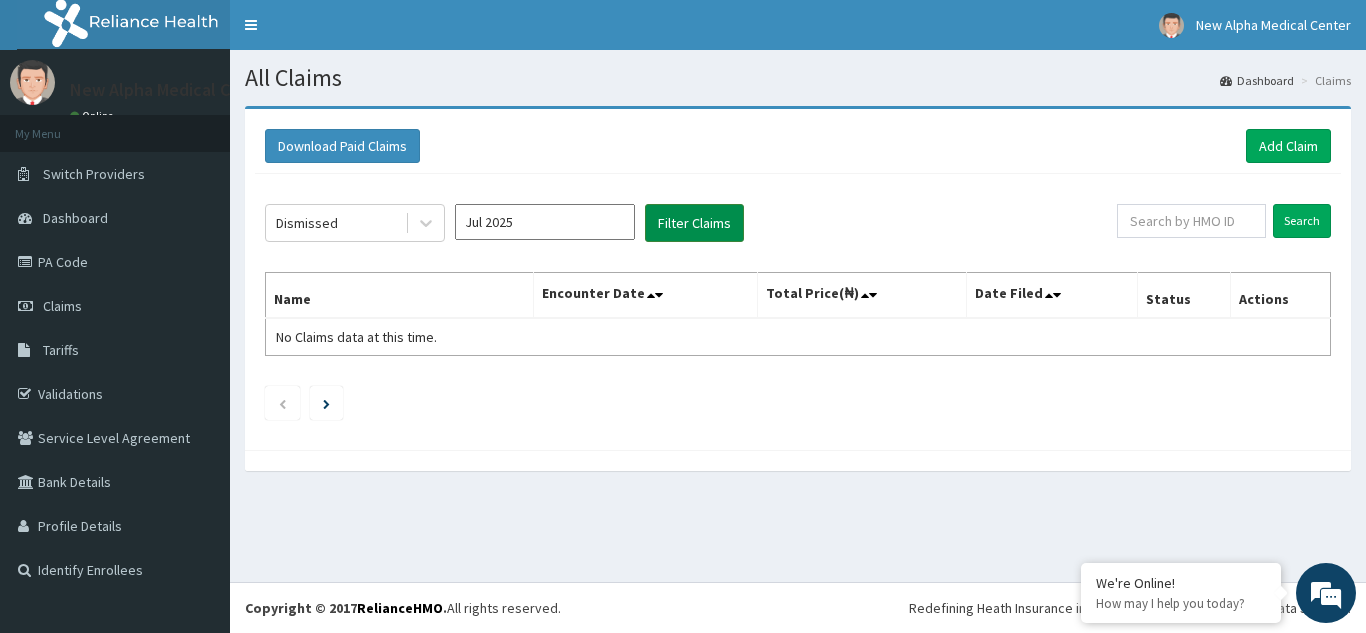 click on "Filter Claims" at bounding box center (694, 223) 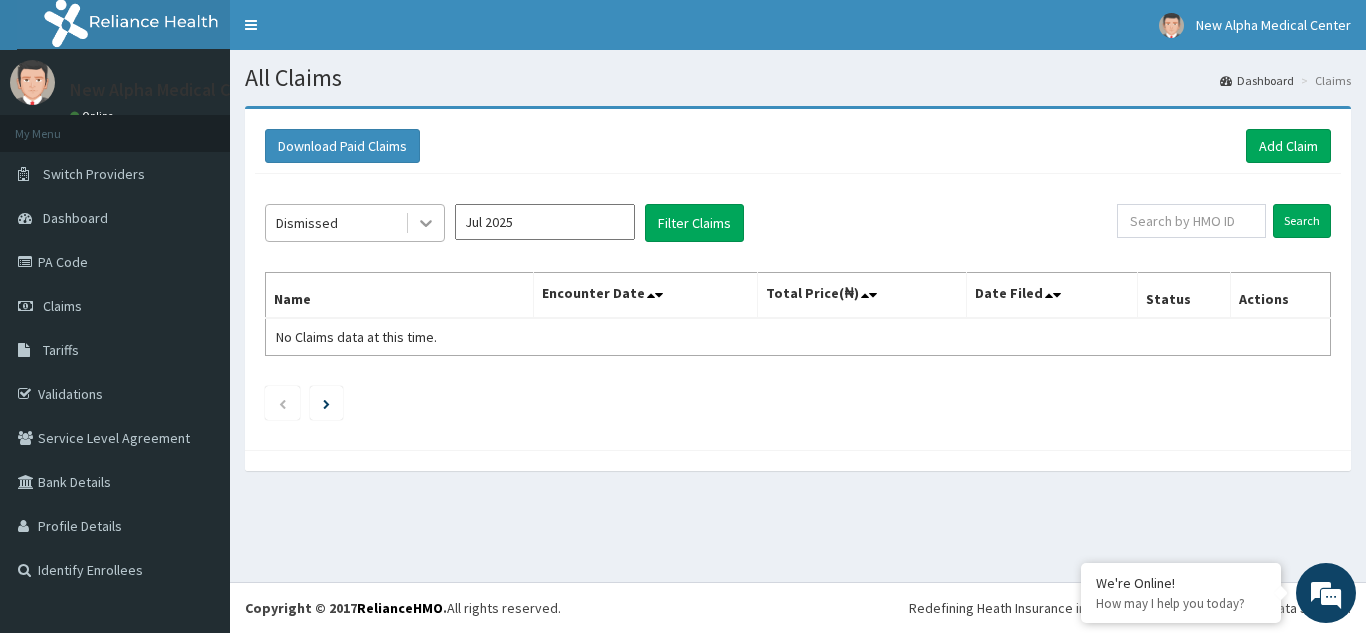 click at bounding box center [426, 223] 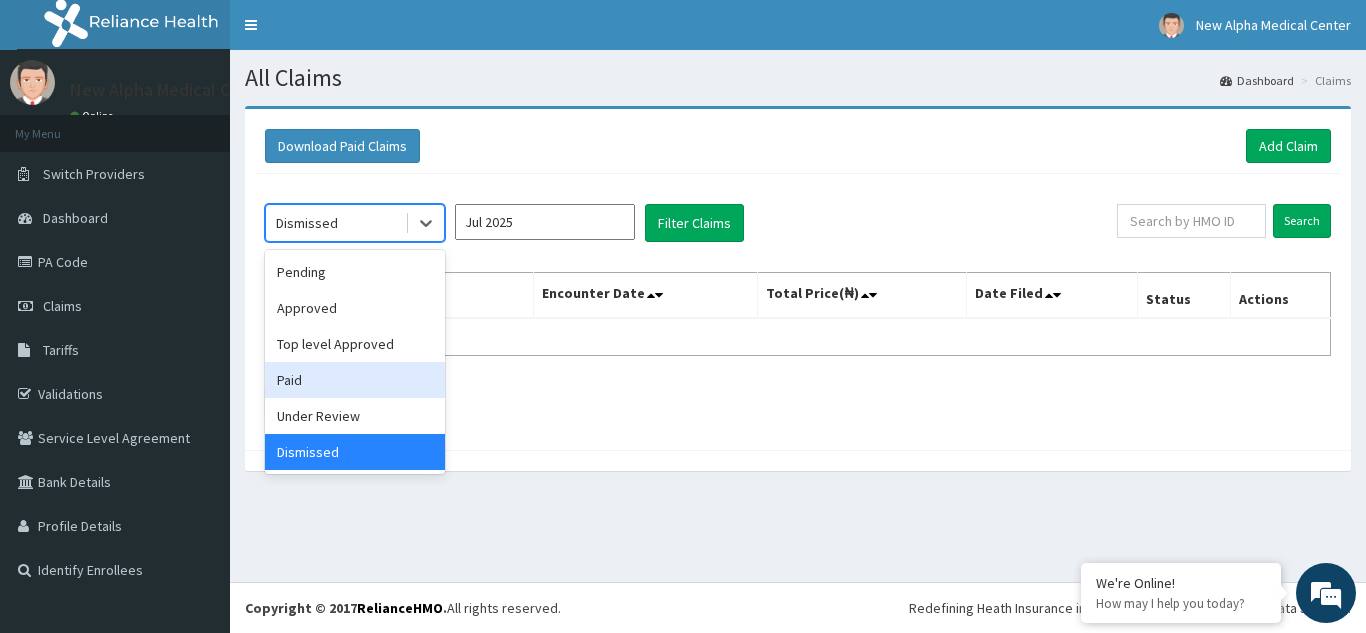 click on "Paid" at bounding box center [355, 380] 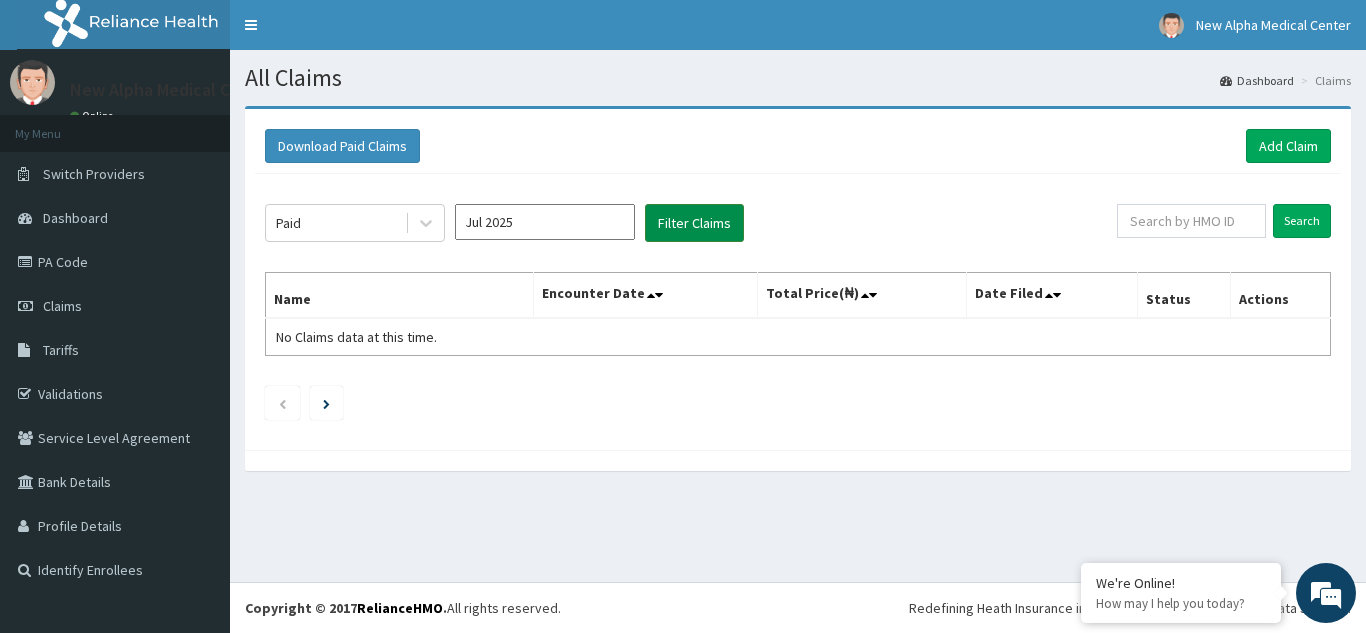 click on "Filter Claims" at bounding box center [694, 223] 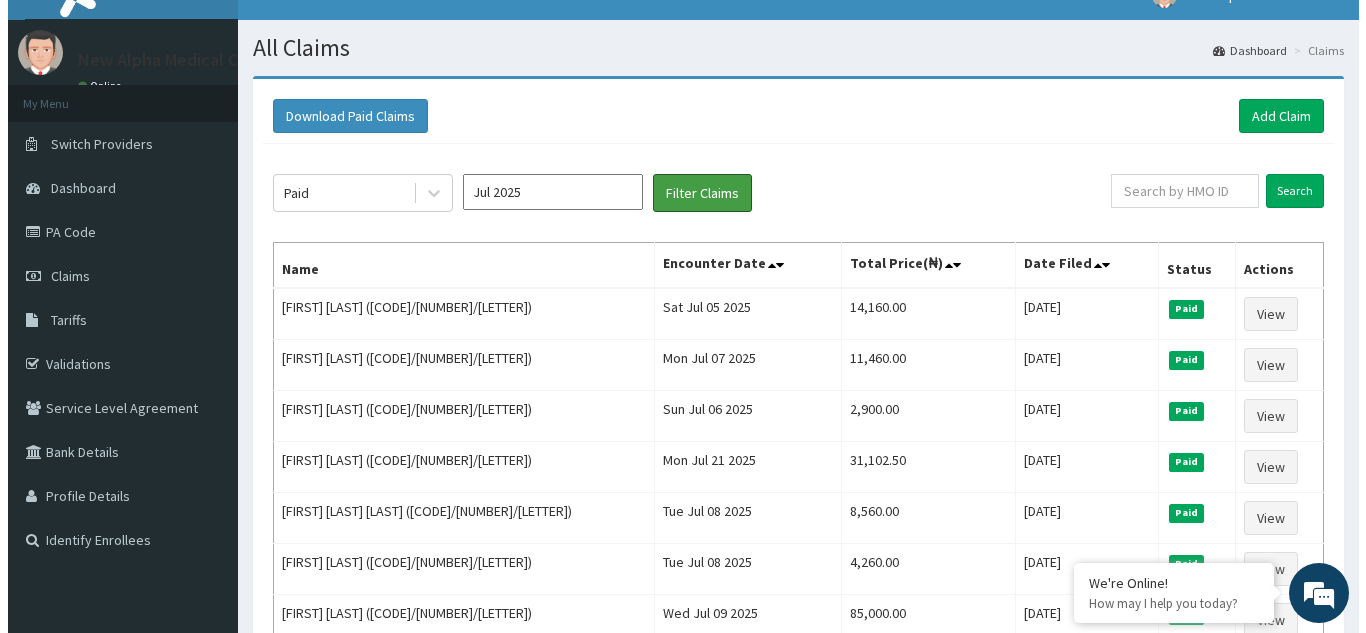 scroll, scrollTop: 0, scrollLeft: 0, axis: both 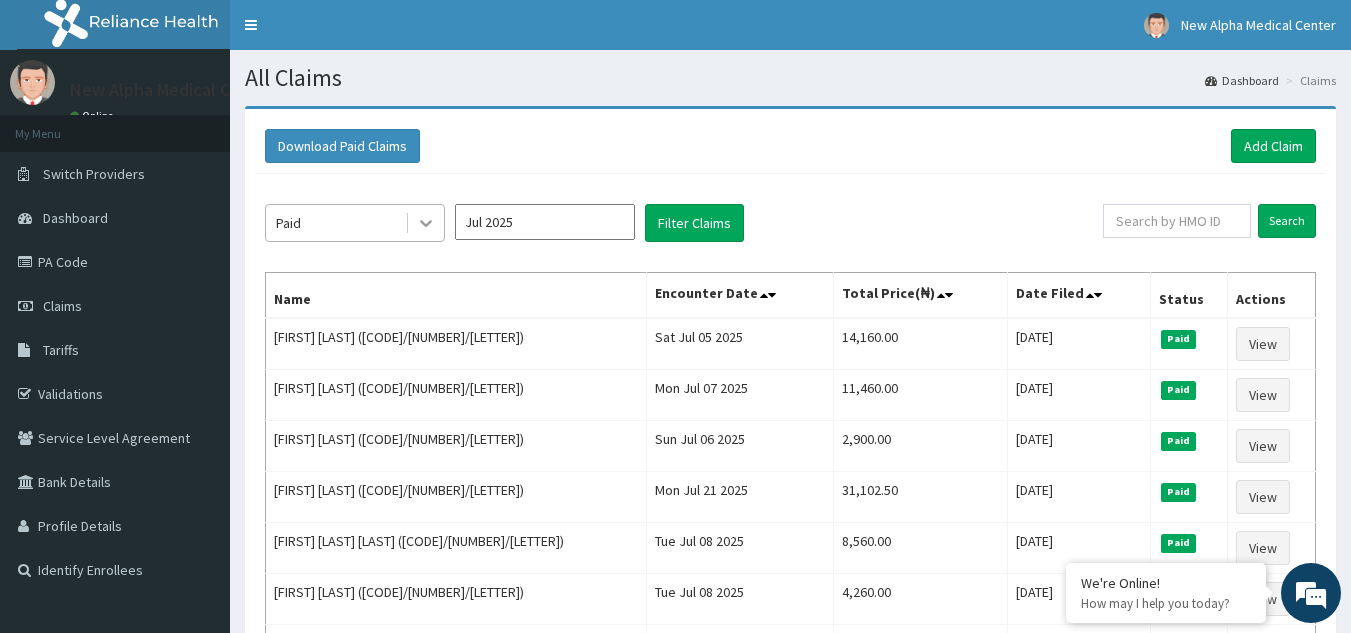 click 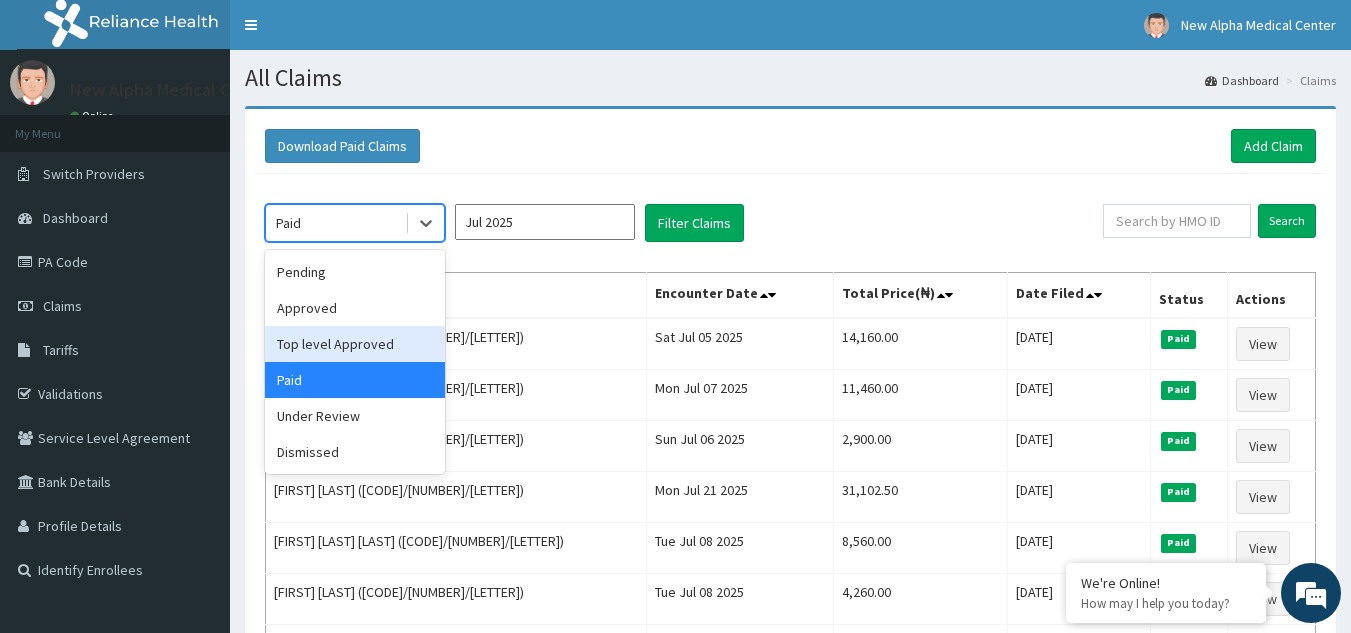 click on "Top level Approved" at bounding box center [355, 344] 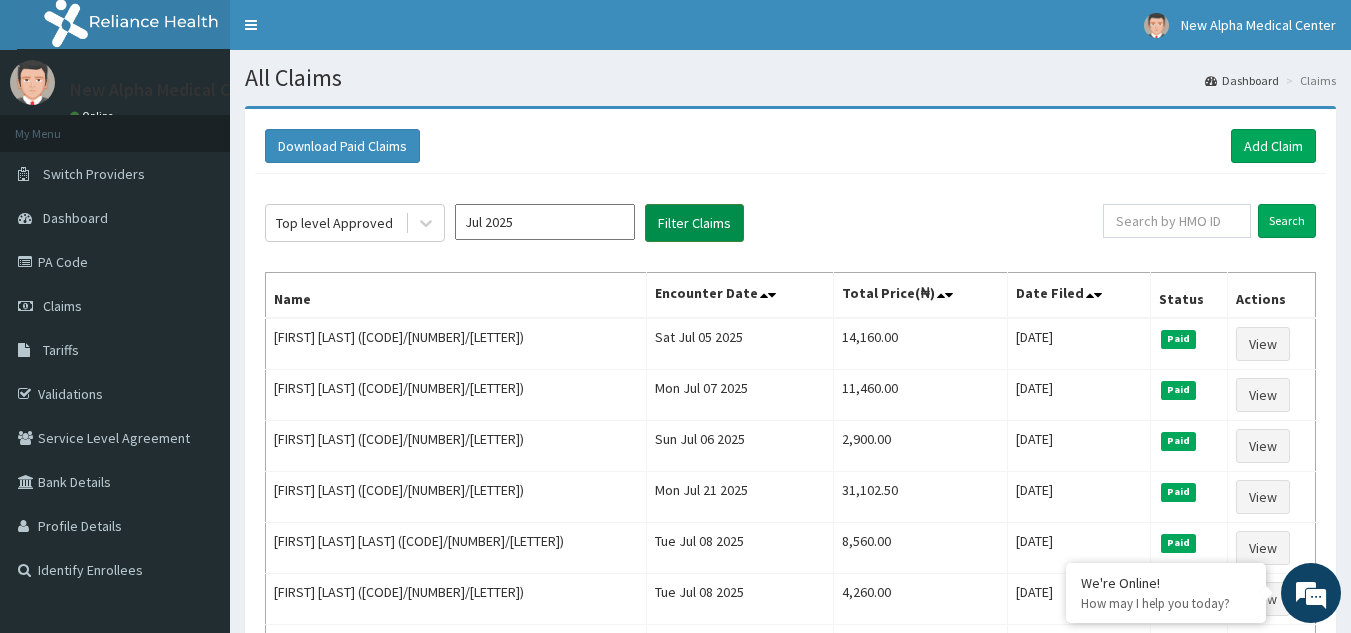 click on "Filter Claims" at bounding box center (694, 223) 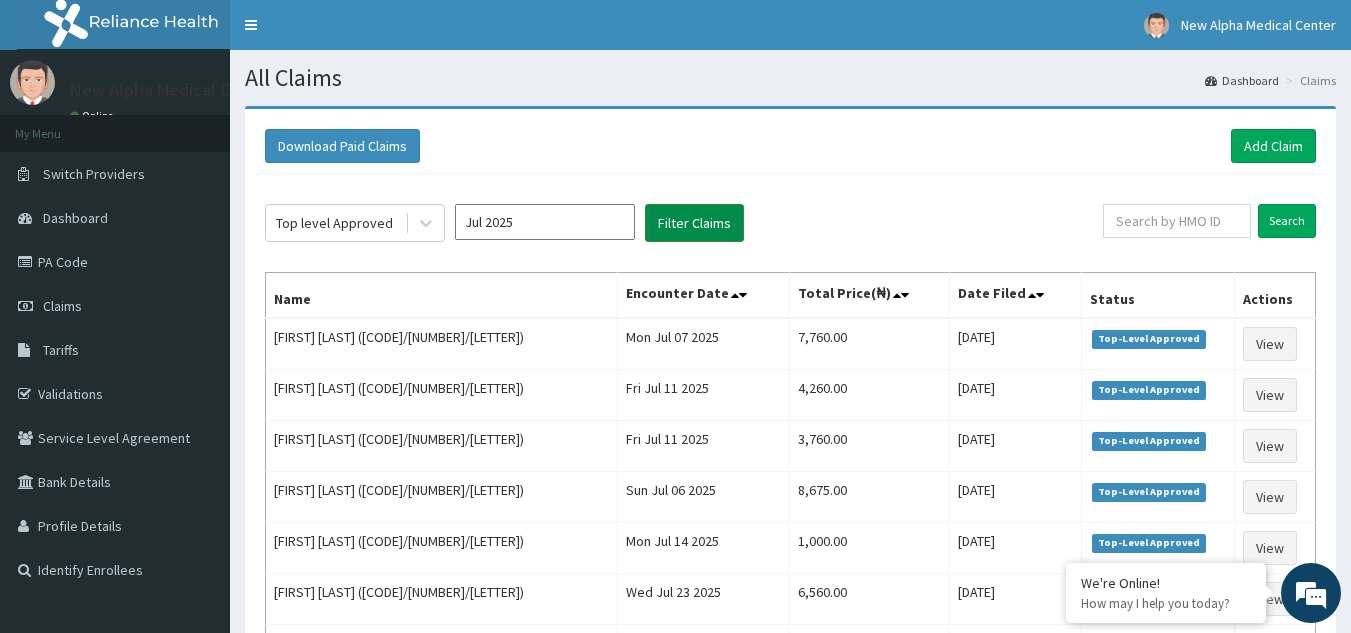 click on "Filter Claims" at bounding box center [694, 223] 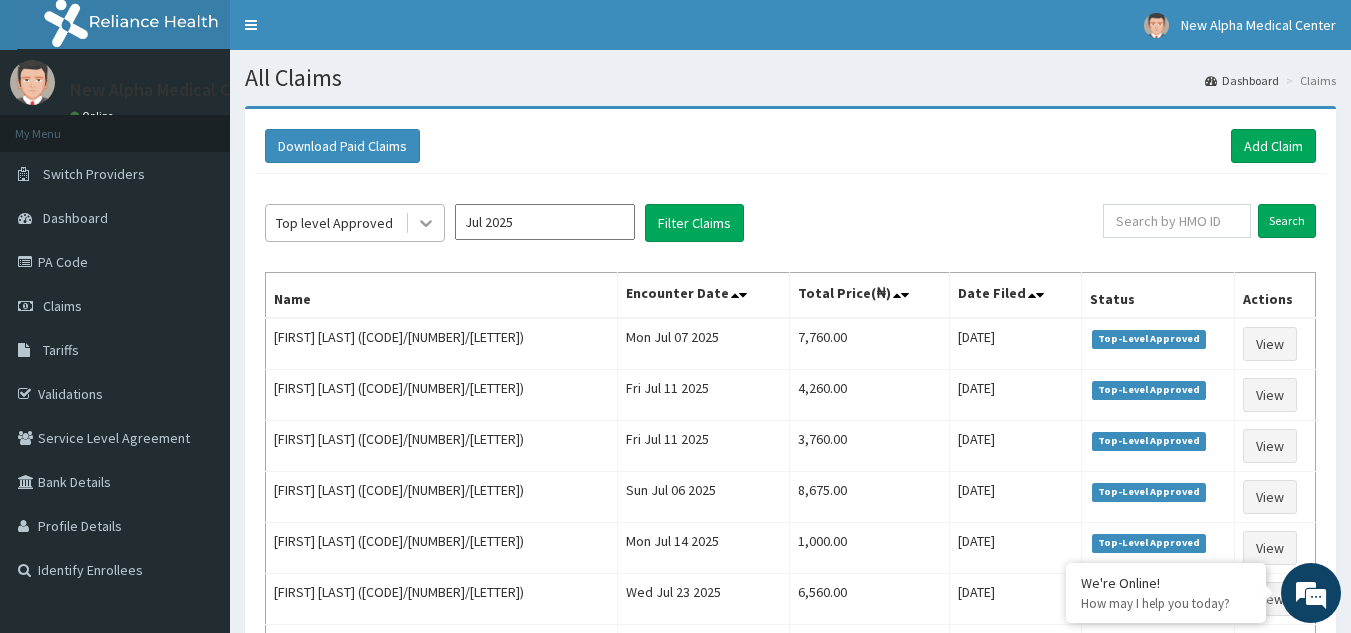 click 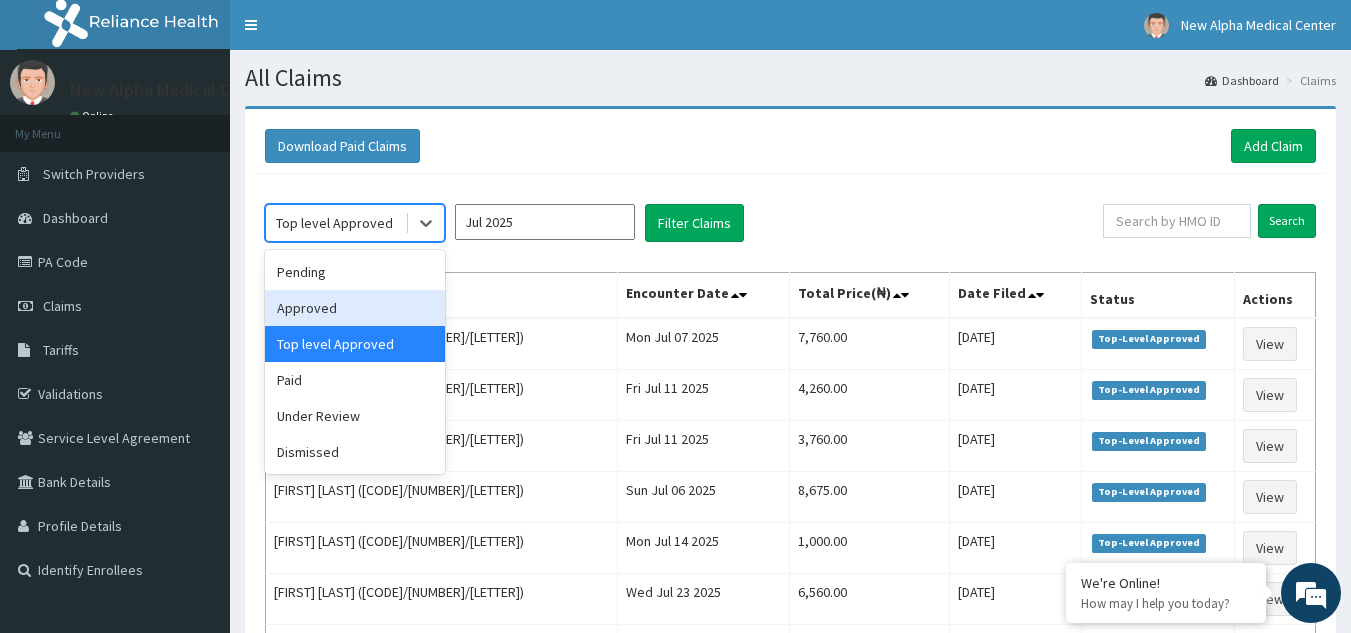 click on "Approved" at bounding box center [355, 308] 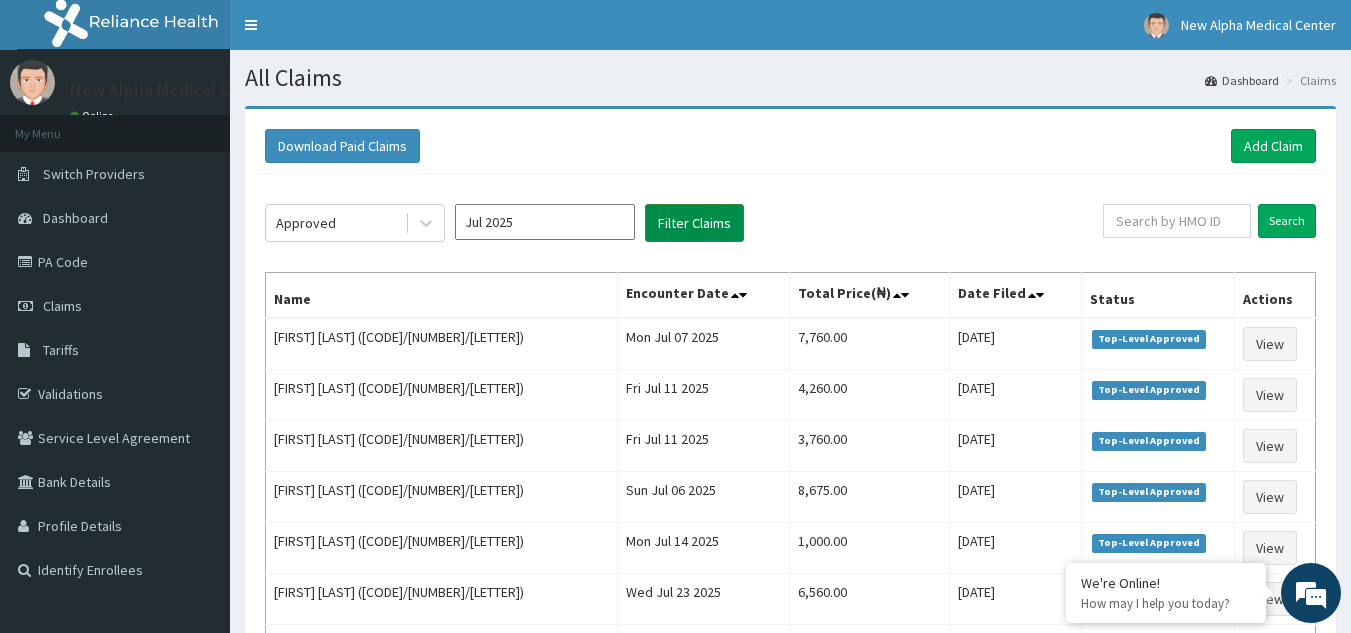 click on "Filter Claims" at bounding box center (694, 223) 